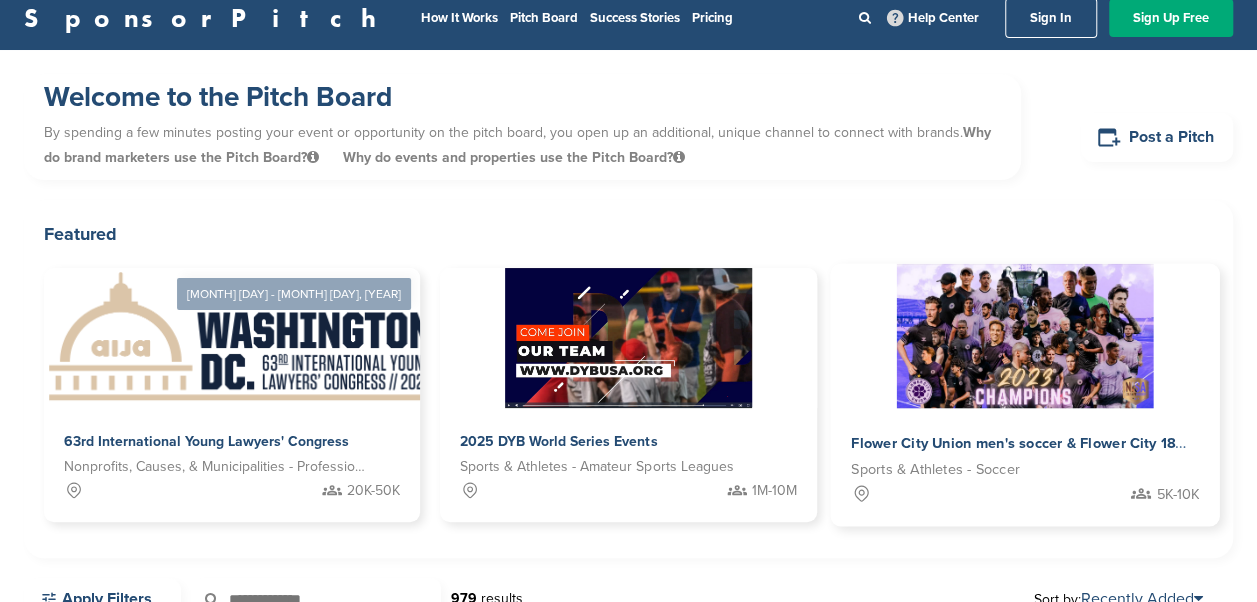 scroll, scrollTop: 300, scrollLeft: 0, axis: vertical 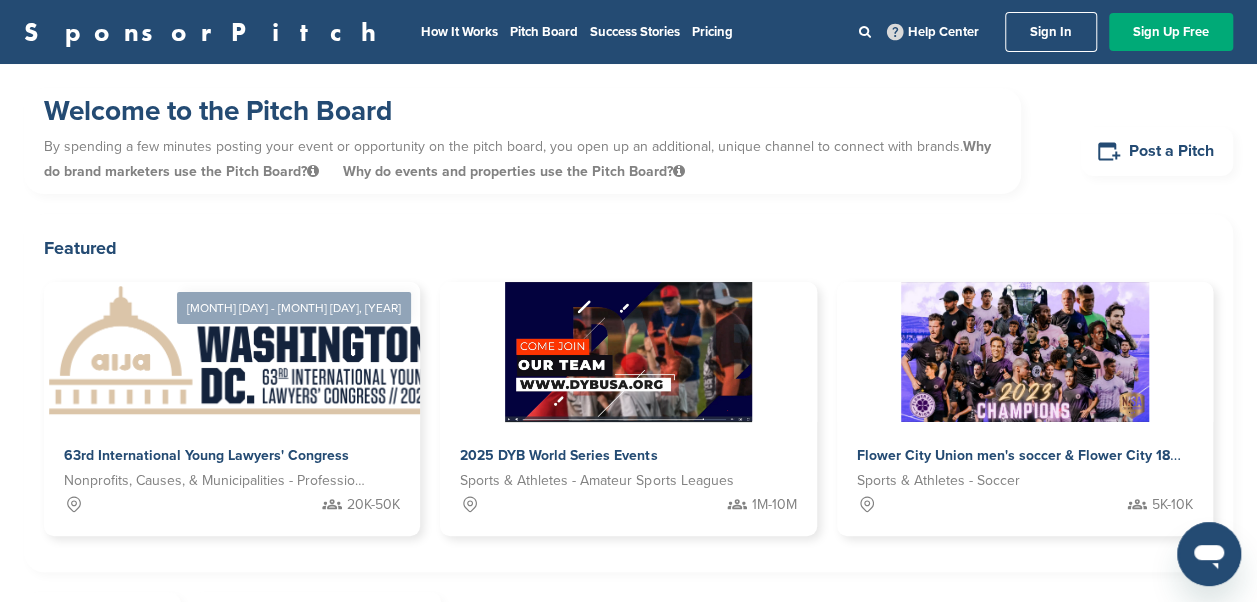 click on "Sign In" at bounding box center [1051, 32] 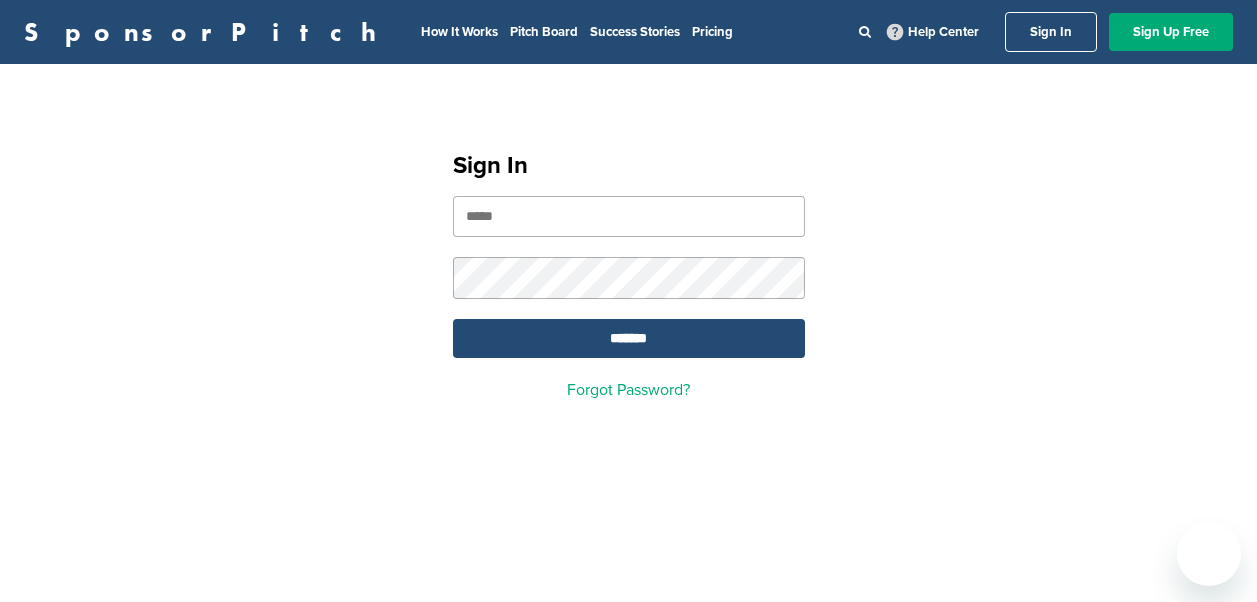scroll, scrollTop: 0, scrollLeft: 0, axis: both 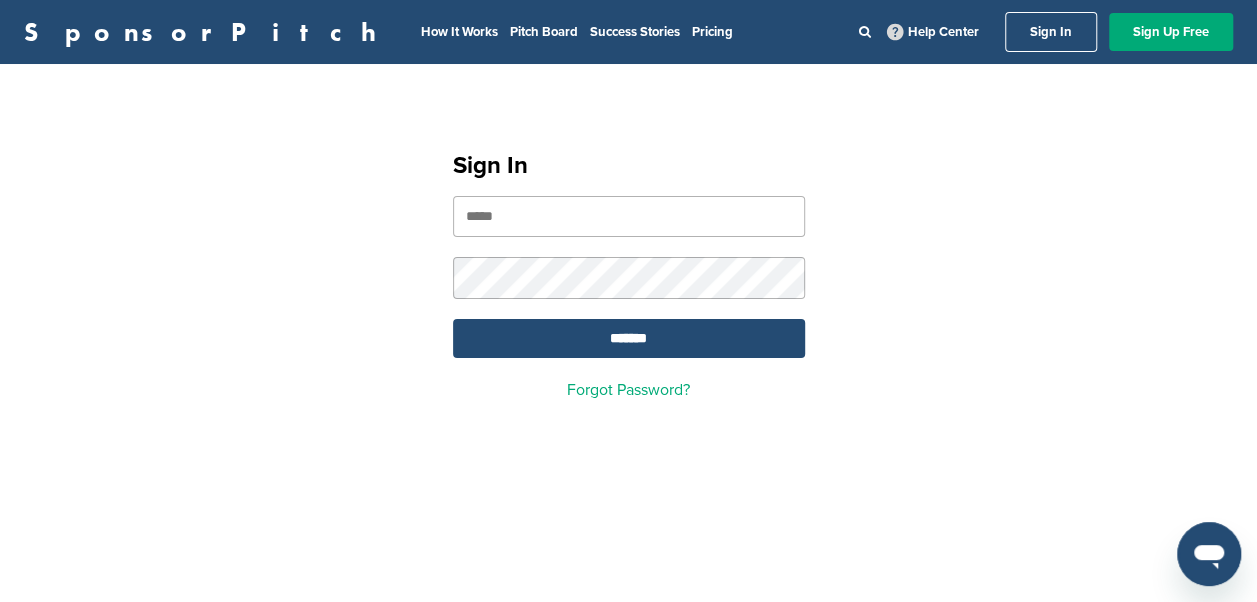 click at bounding box center (629, 216) 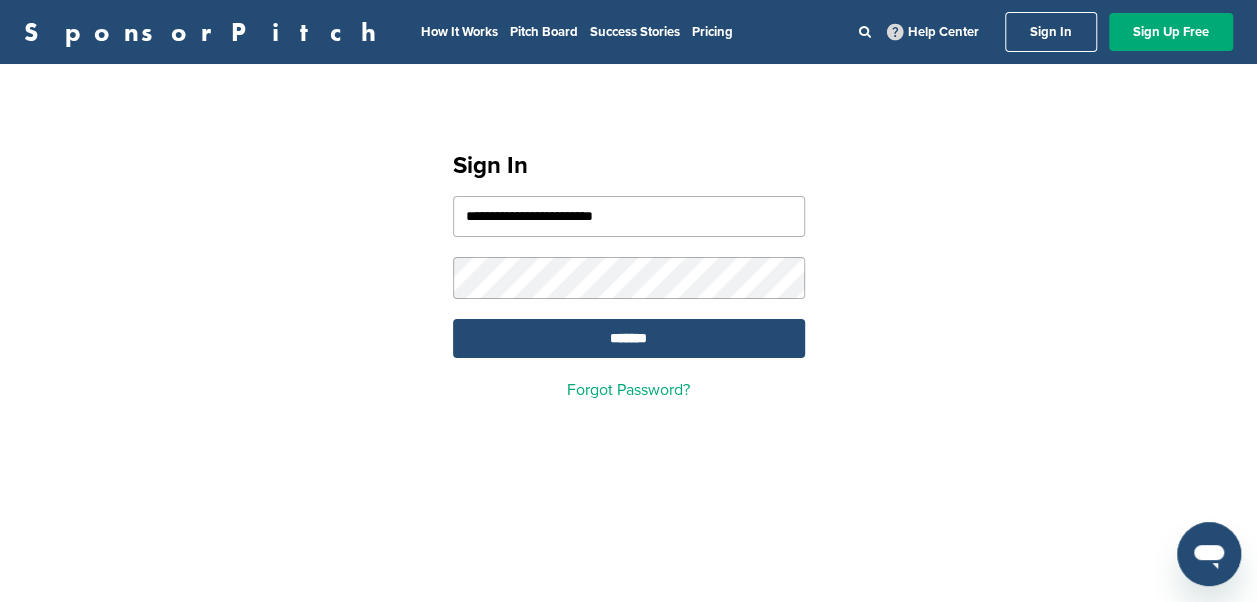click on "*******" at bounding box center (629, 338) 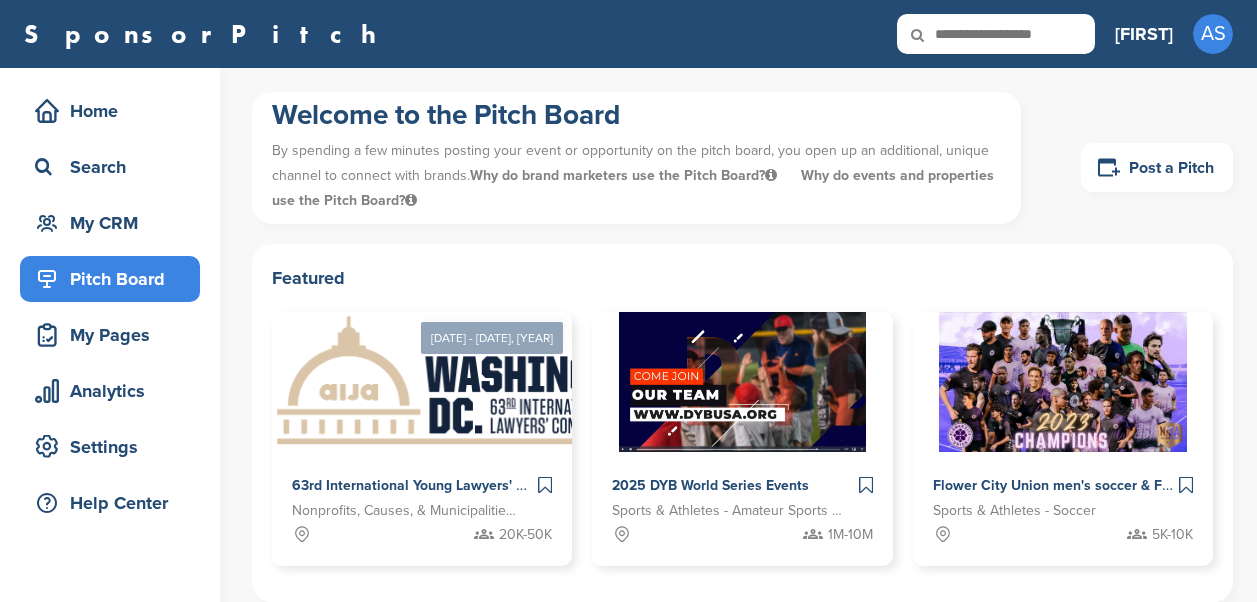 scroll, scrollTop: 0, scrollLeft: 0, axis: both 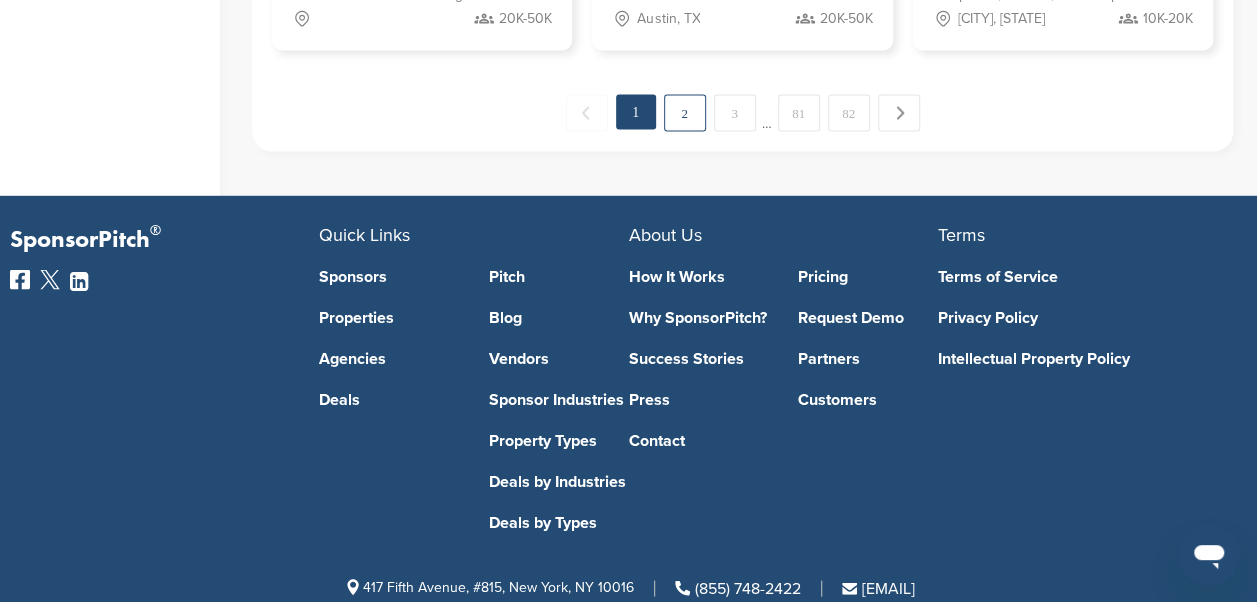 click on "2" at bounding box center [685, 112] 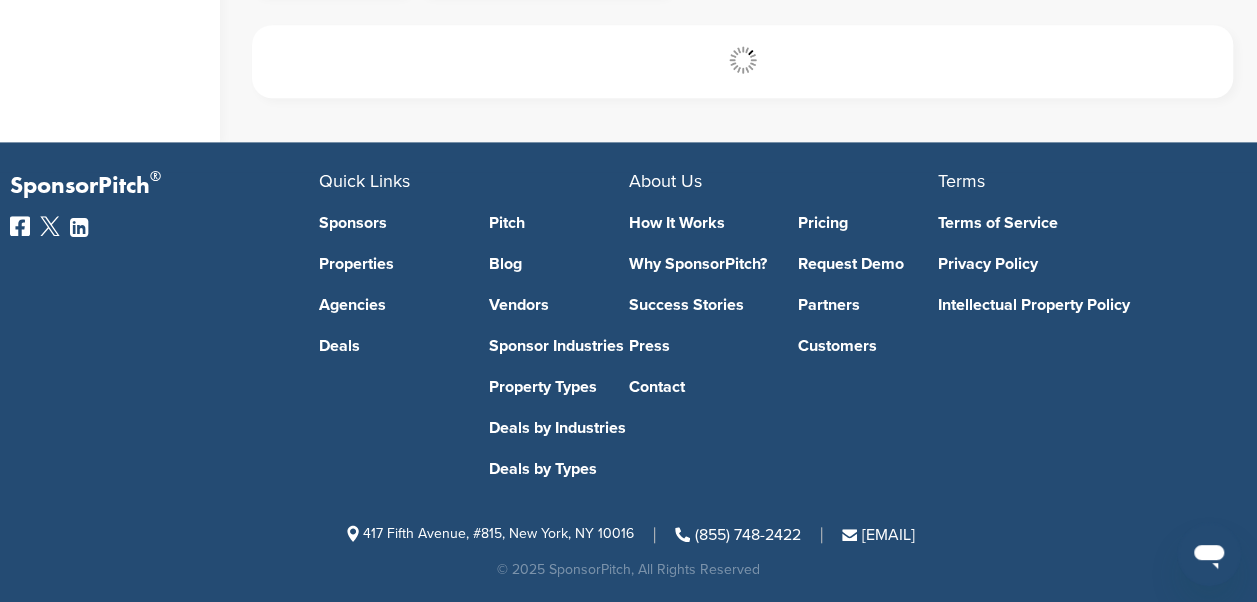 scroll, scrollTop: 668, scrollLeft: 0, axis: vertical 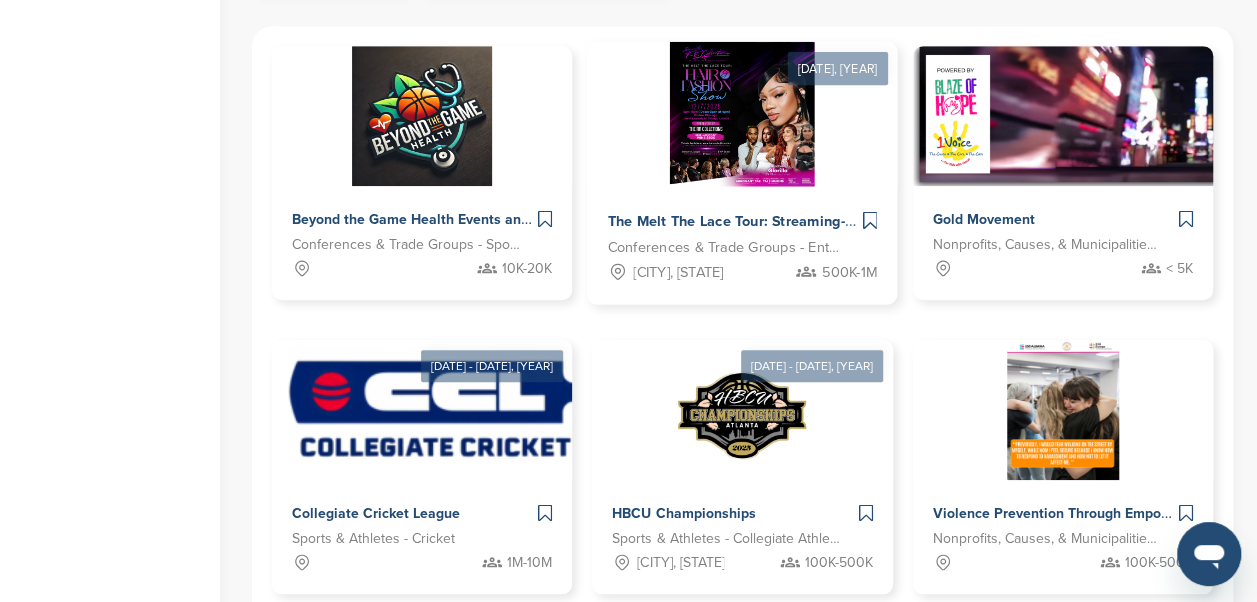 click at bounding box center (742, 113) 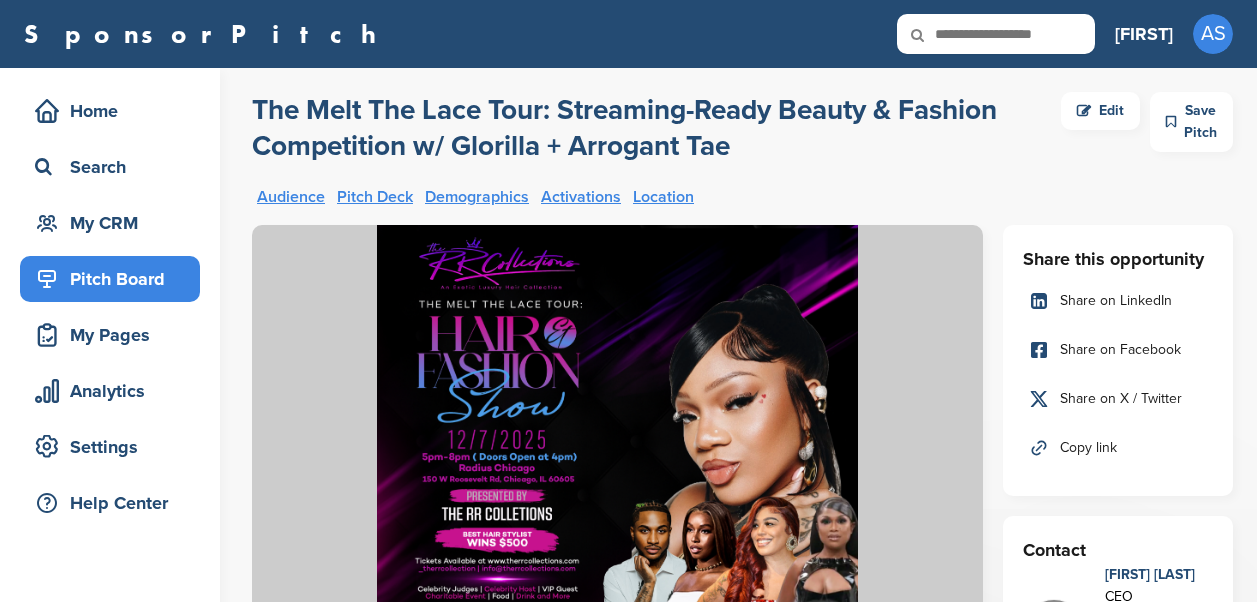 scroll, scrollTop: 0, scrollLeft: 0, axis: both 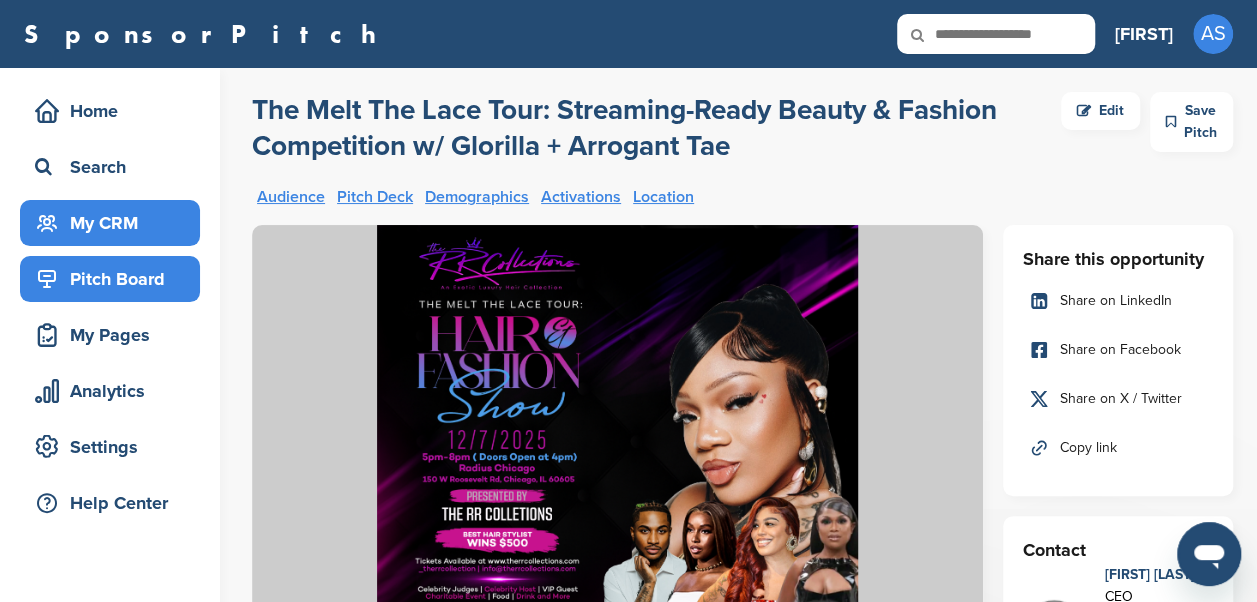 click on "My CRM" at bounding box center [115, 223] 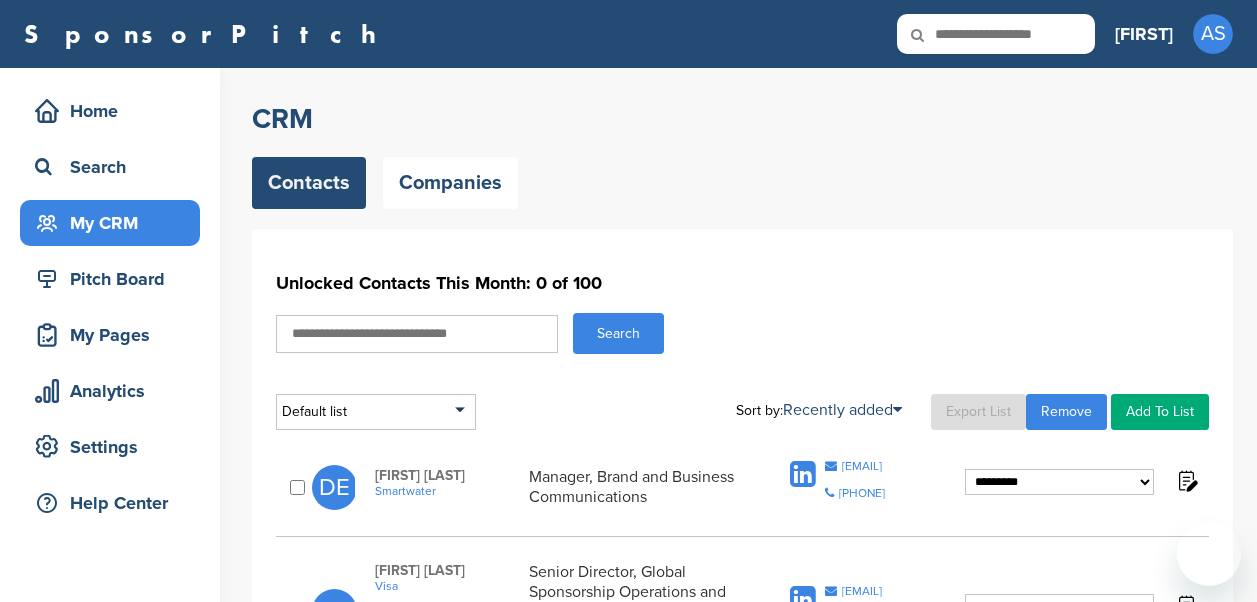 scroll, scrollTop: 0, scrollLeft: 0, axis: both 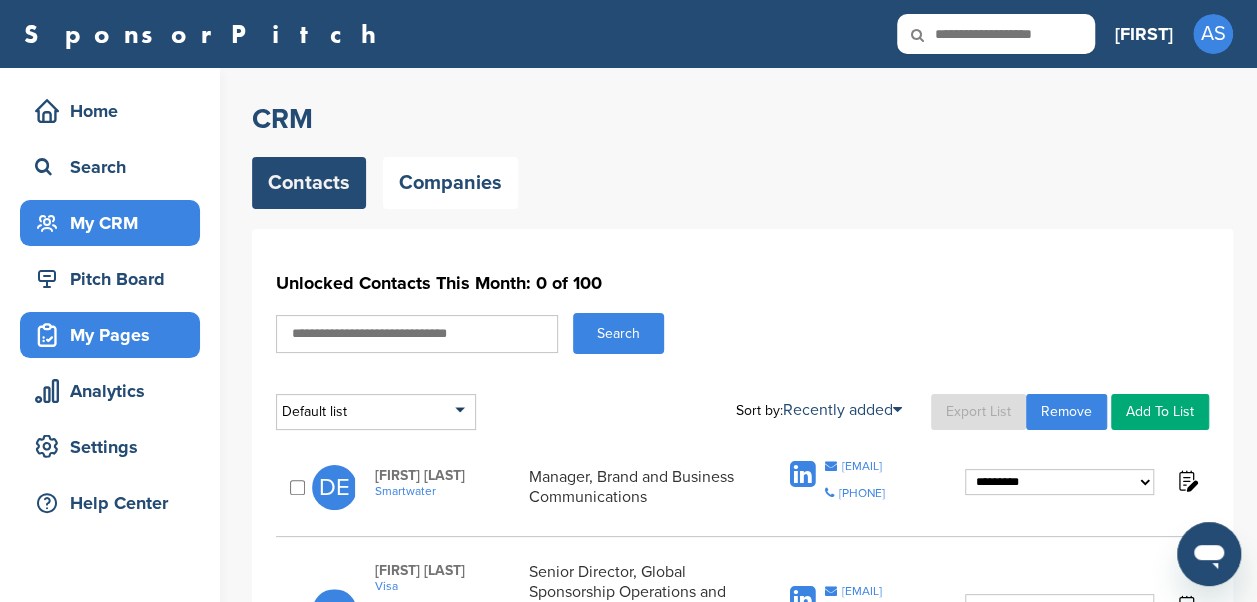 click on "My Pages" at bounding box center (110, 335) 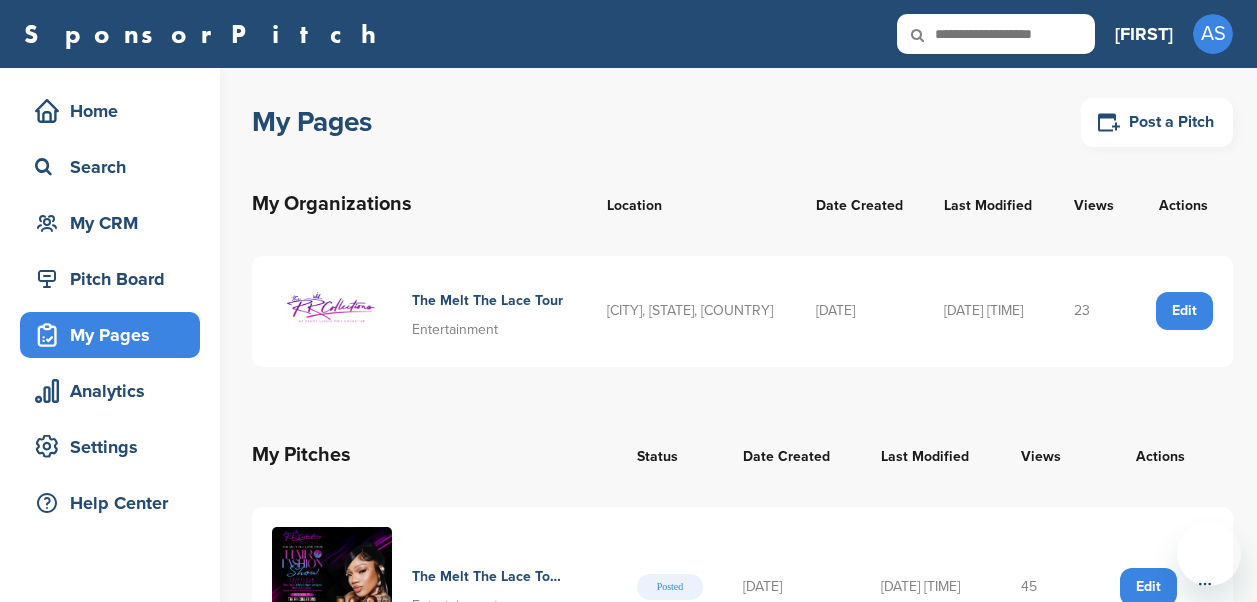 scroll, scrollTop: 0, scrollLeft: 0, axis: both 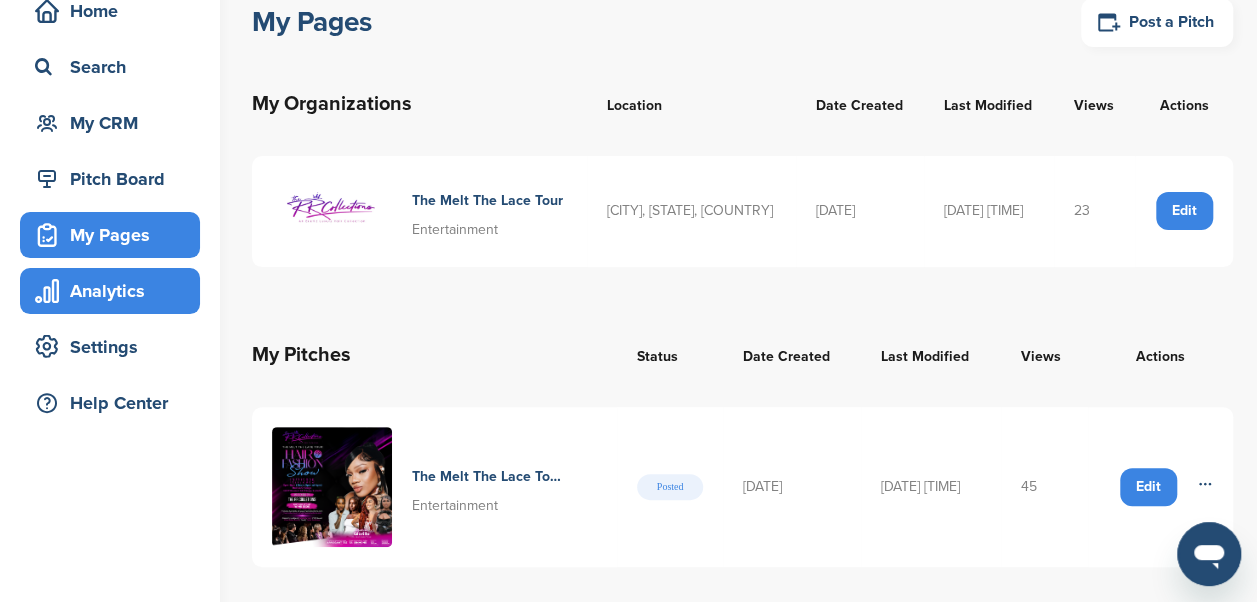 click on "Analytics" at bounding box center (110, 291) 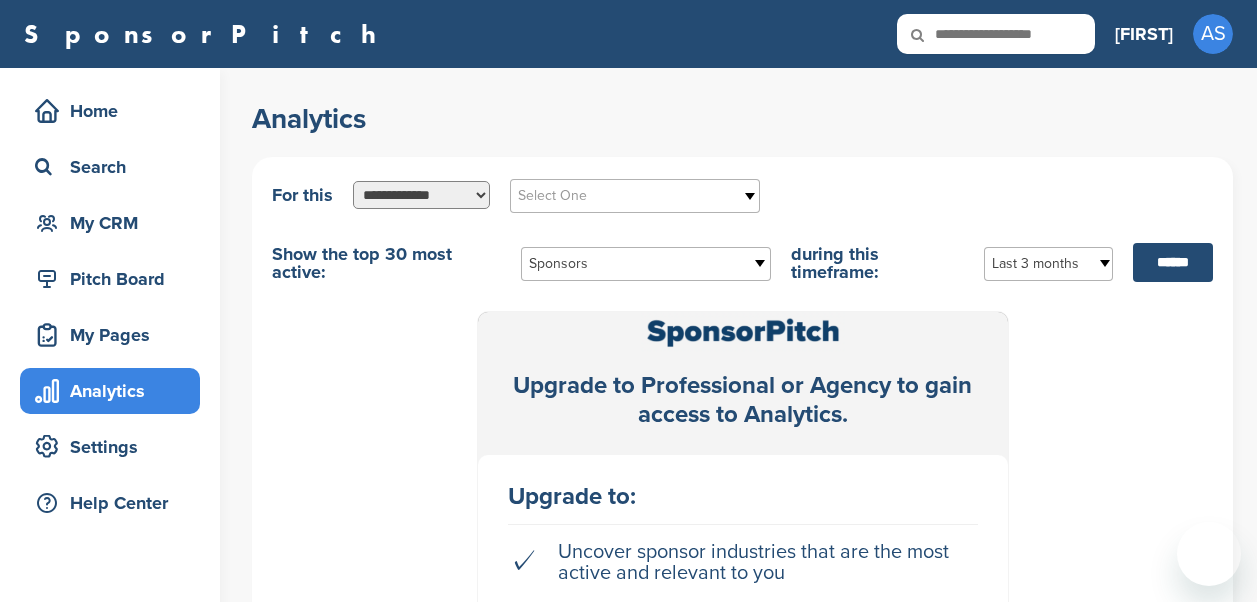scroll, scrollTop: 0, scrollLeft: 0, axis: both 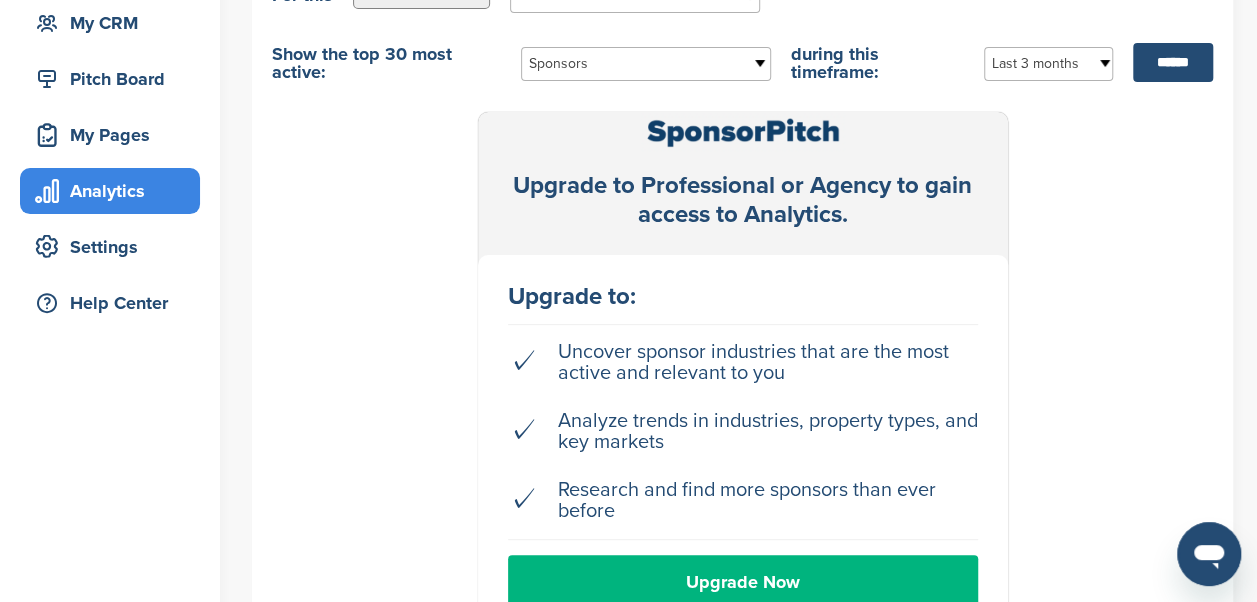 click on "Upgrade Now" at bounding box center [743, 582] 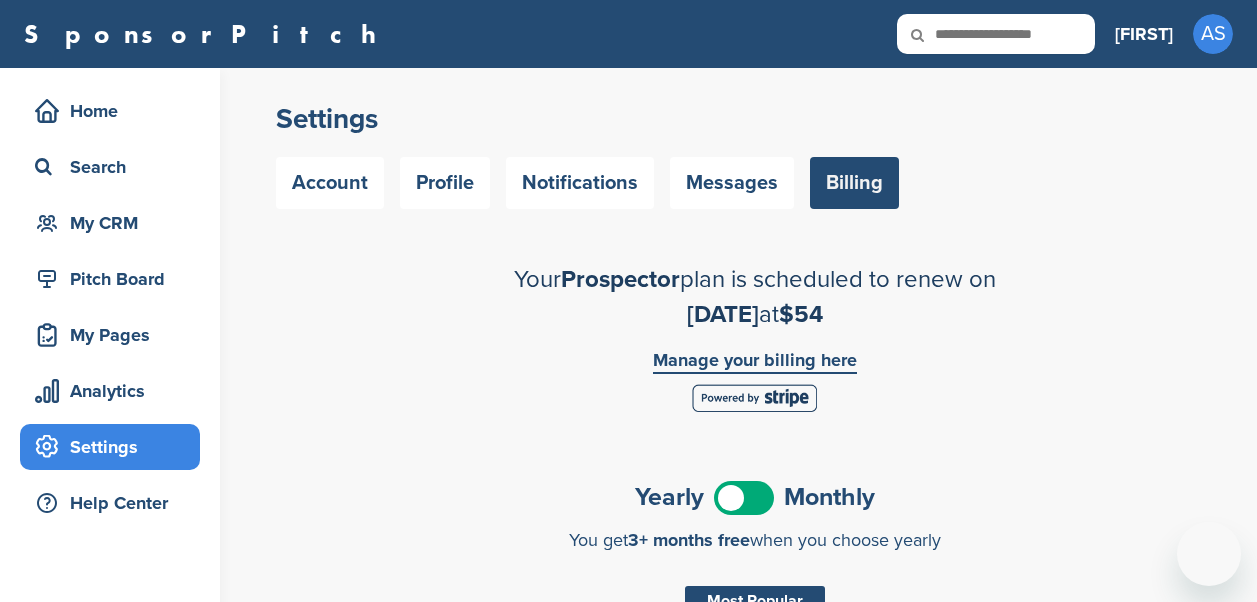 scroll, scrollTop: 0, scrollLeft: 0, axis: both 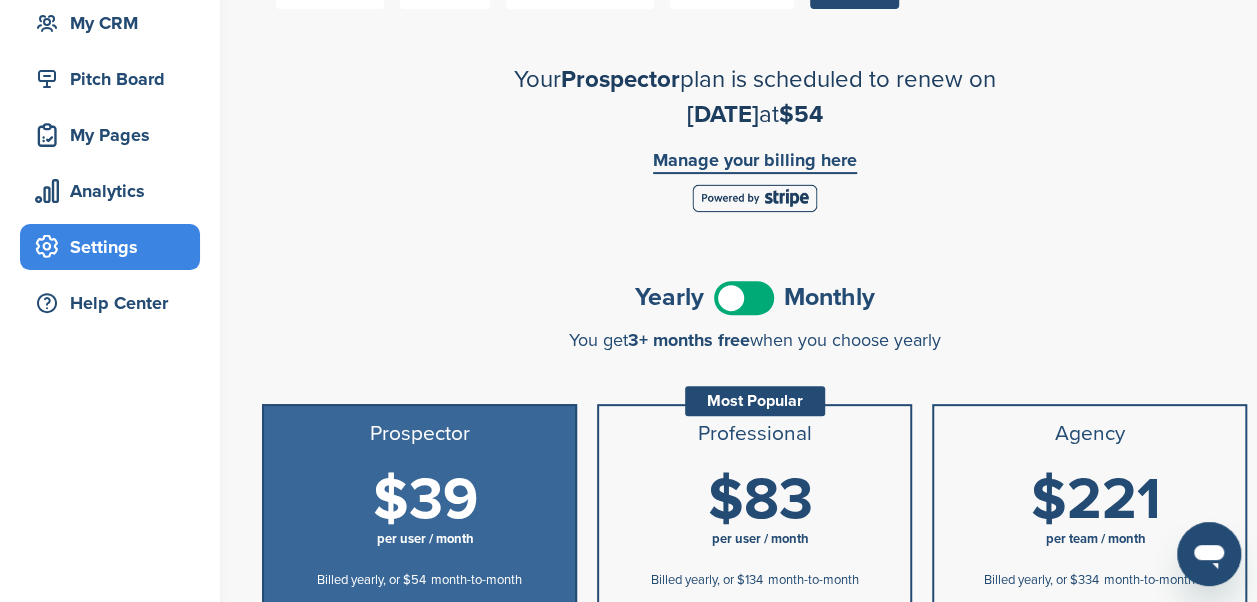 click at bounding box center (744, 298) 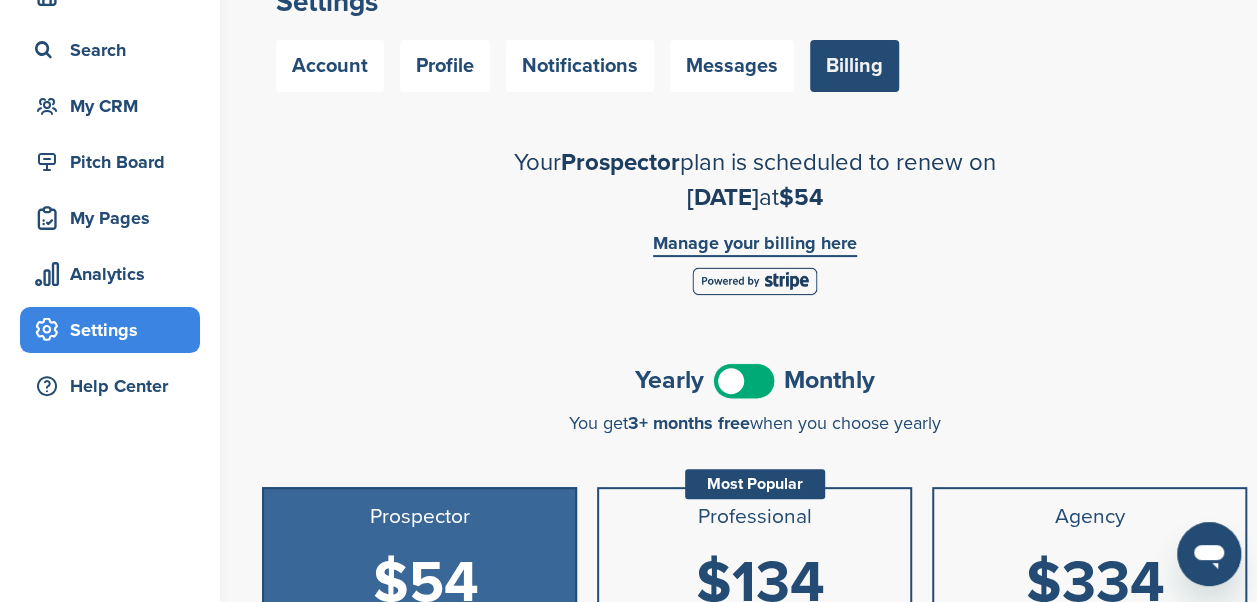 scroll, scrollTop: 100, scrollLeft: 0, axis: vertical 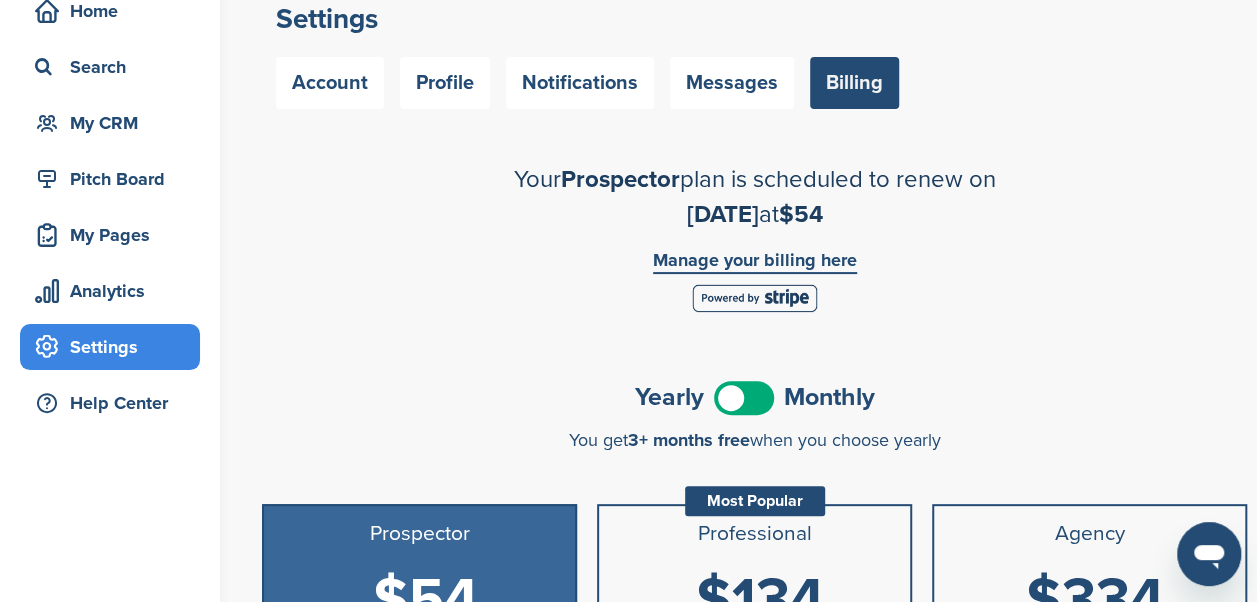 click on "Manage your billing here" at bounding box center (755, 262) 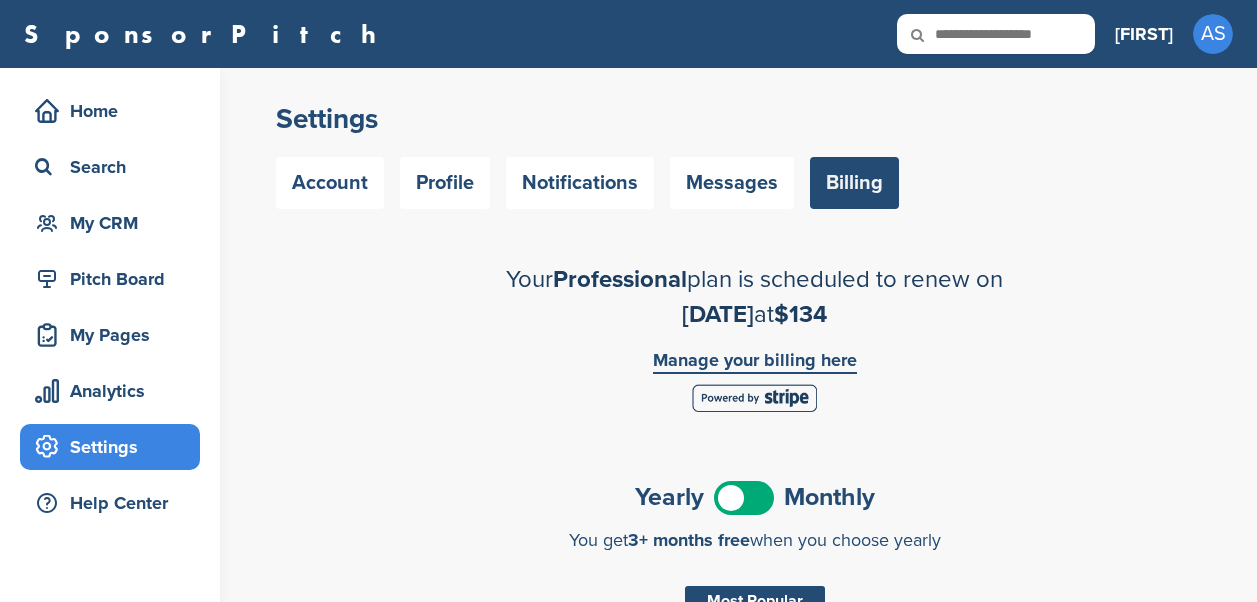 scroll, scrollTop: 0, scrollLeft: 0, axis: both 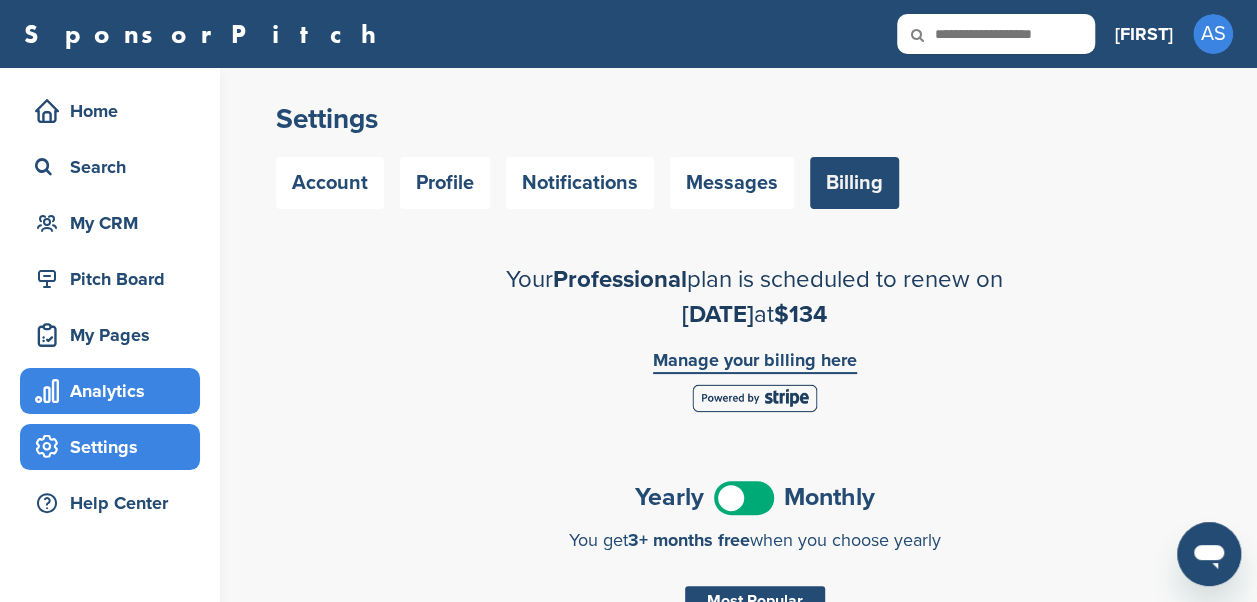 click on "Analytics" at bounding box center (115, 391) 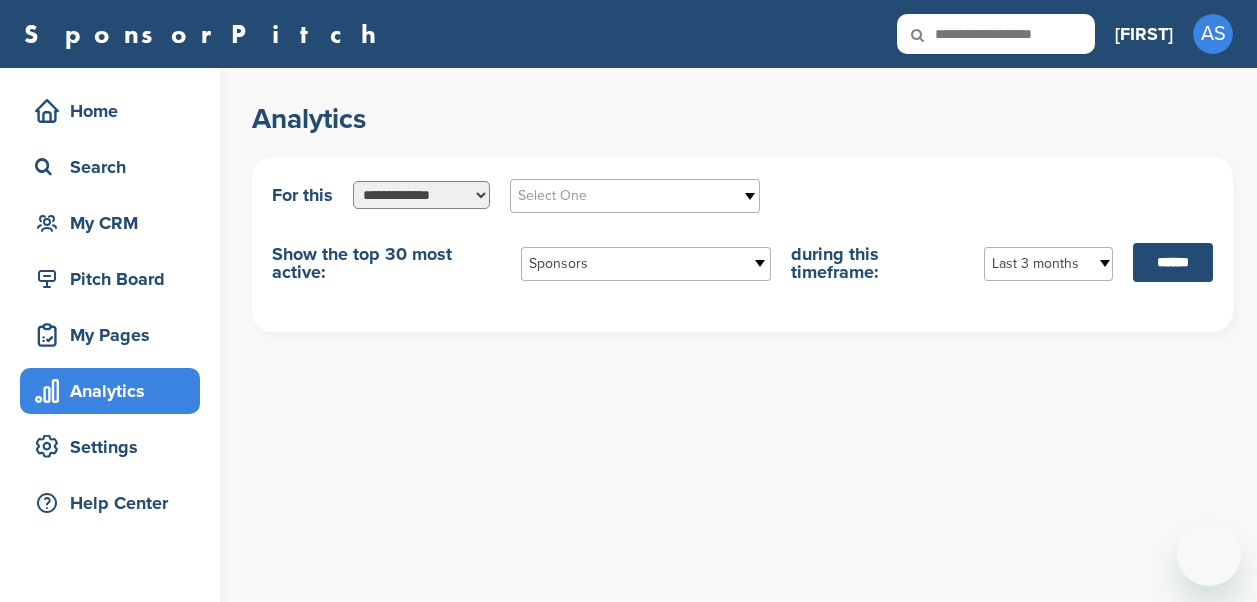 scroll, scrollTop: 0, scrollLeft: 0, axis: both 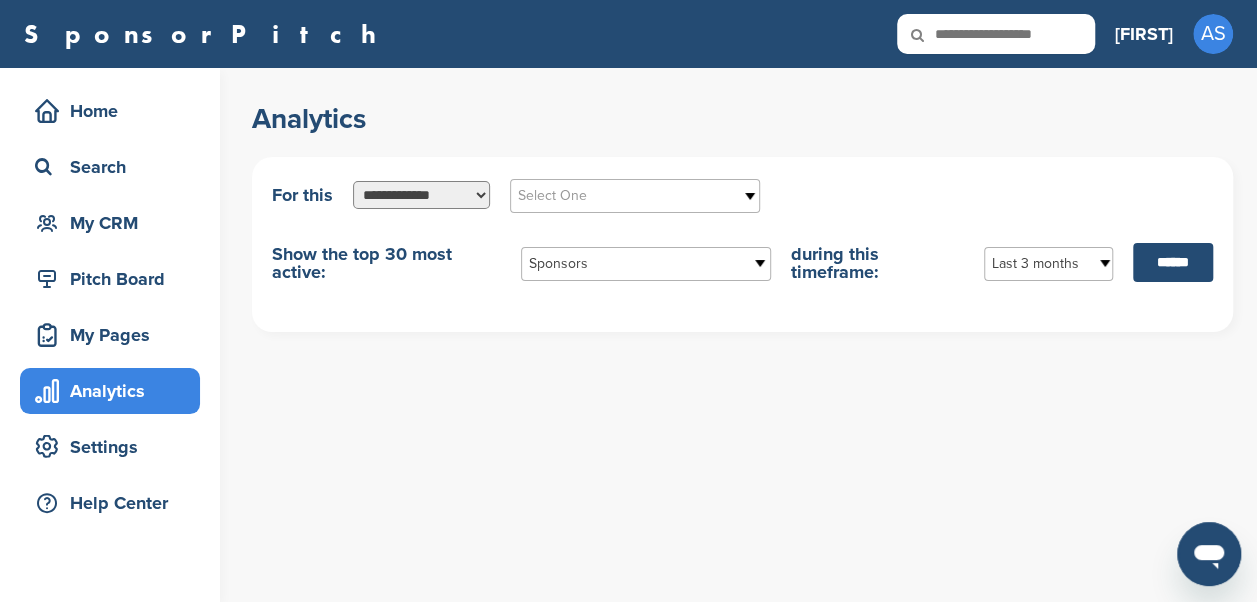 click on "**********" at bounding box center [421, 195] 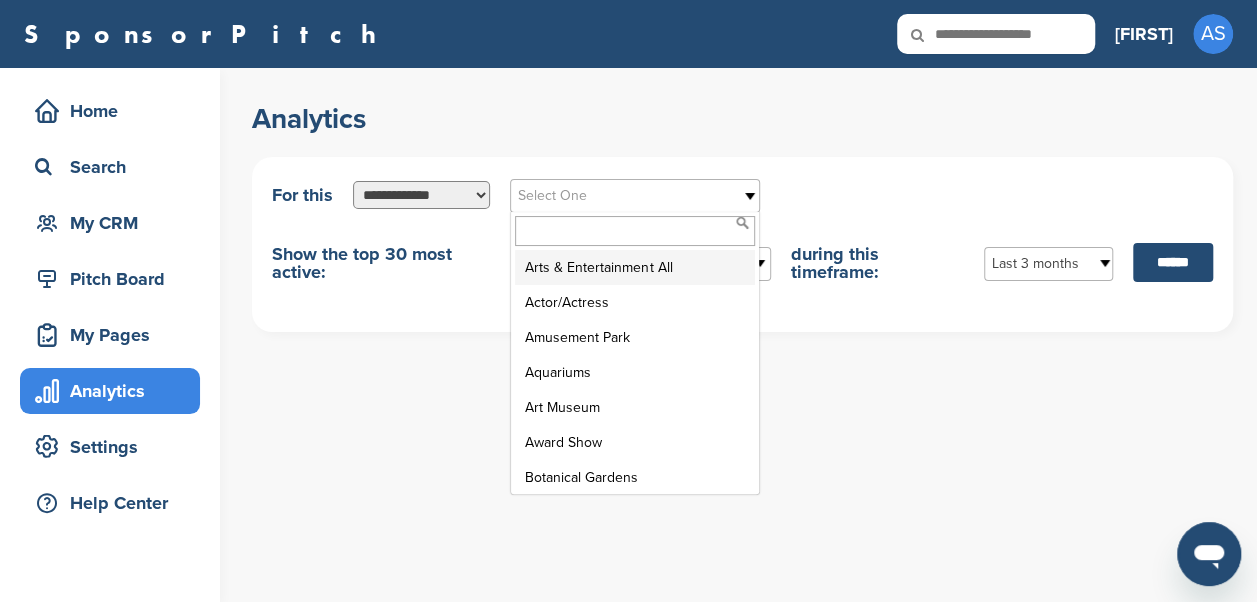 click on "Select One" at bounding box center [622, 196] 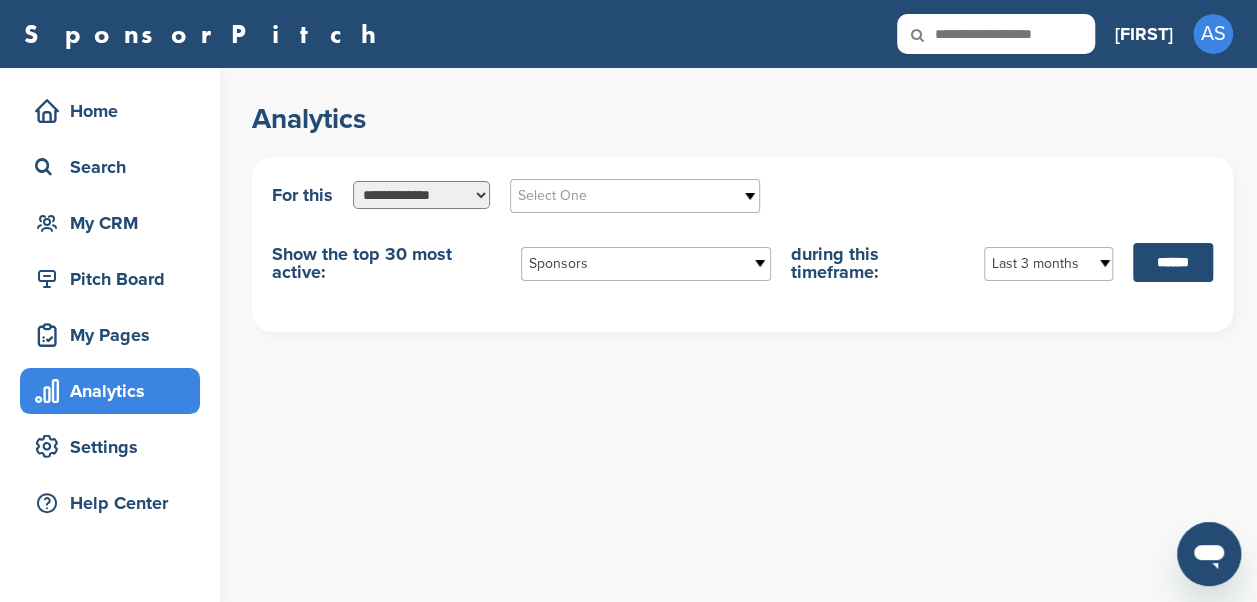 click on "Select One" at bounding box center [622, 196] 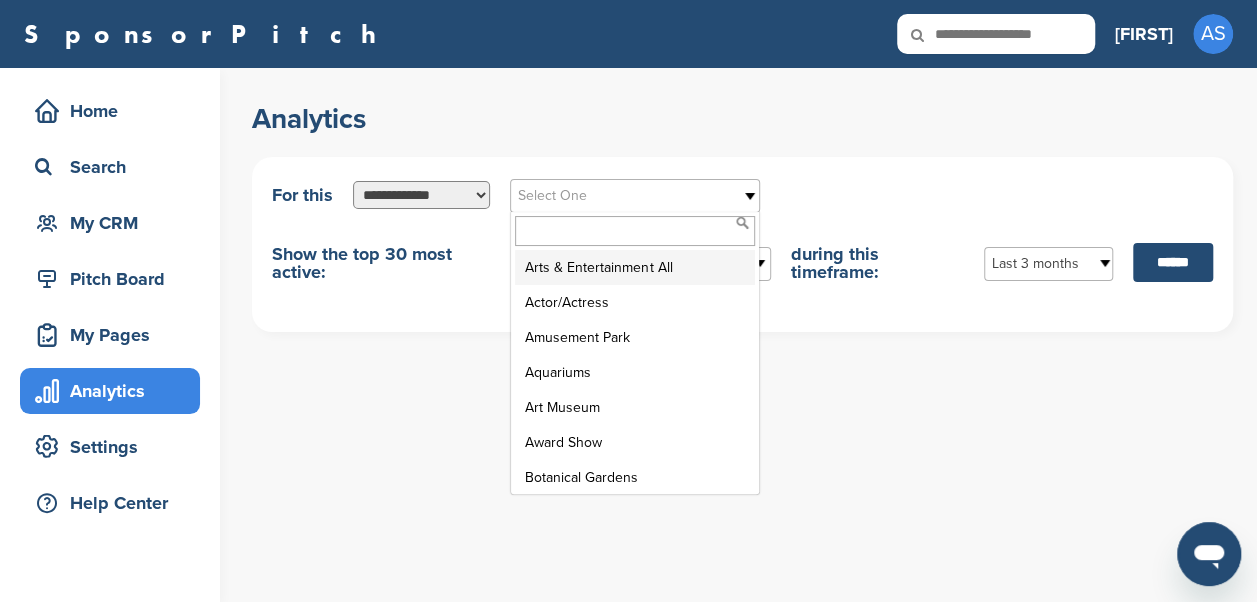 click on "Select One" at bounding box center [622, 196] 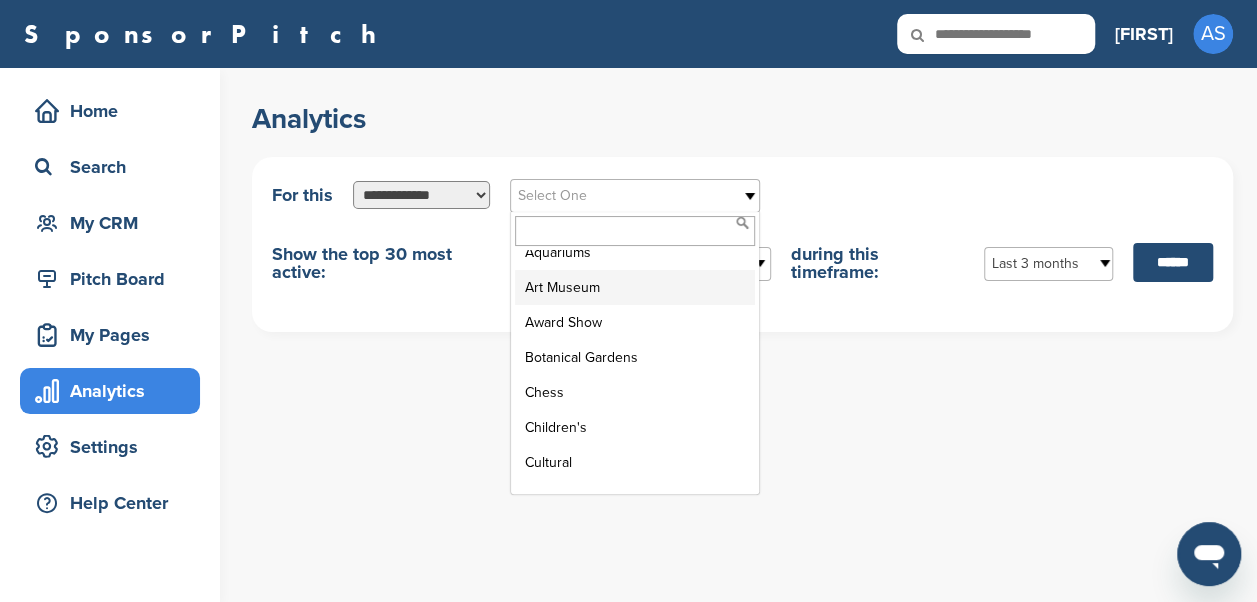 scroll, scrollTop: 0, scrollLeft: 0, axis: both 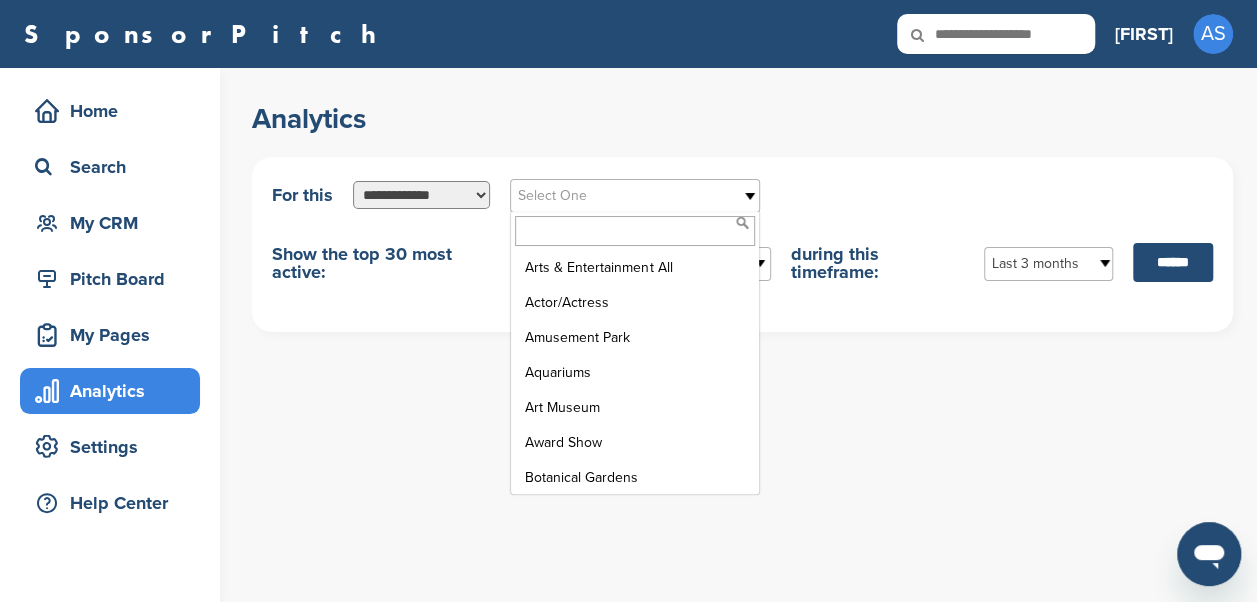 drag, startPoint x: 1027, startPoint y: 486, endPoint x: 582, endPoint y: 234, distance: 511.39905 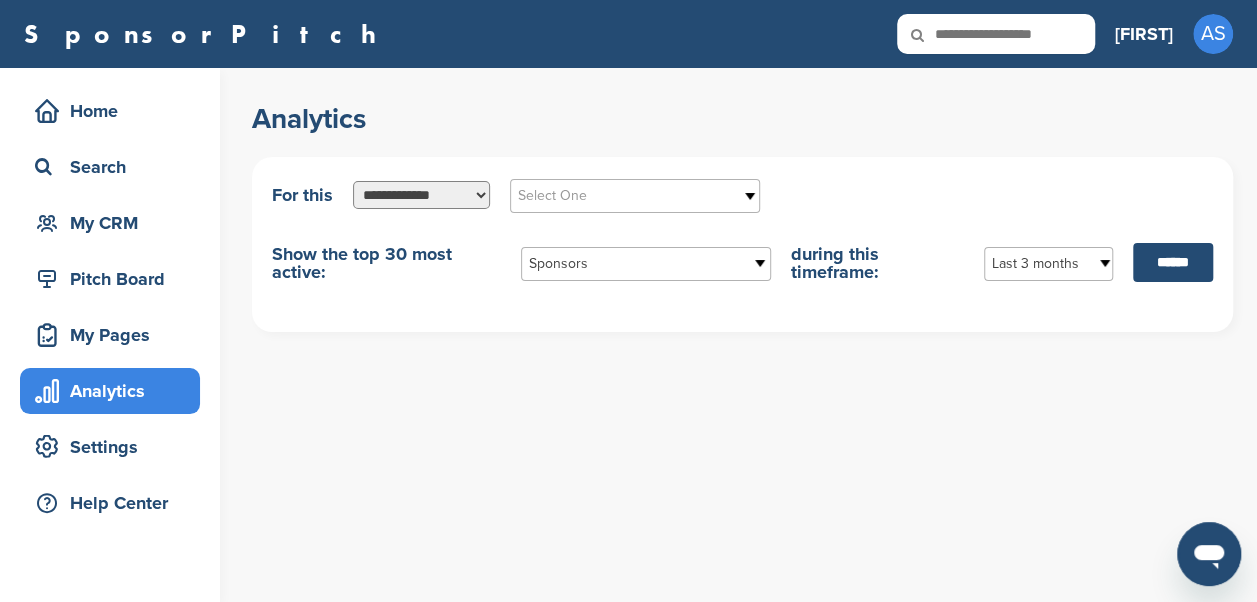 click on "**********" at bounding box center [421, 195] 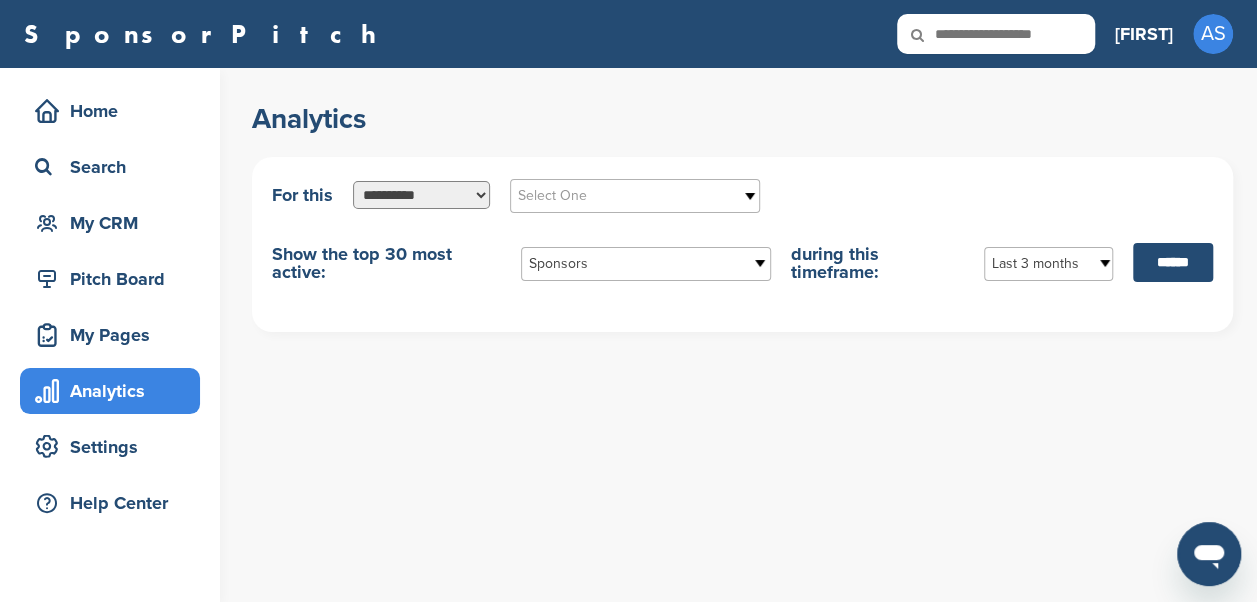 click on "**********" at bounding box center [421, 195] 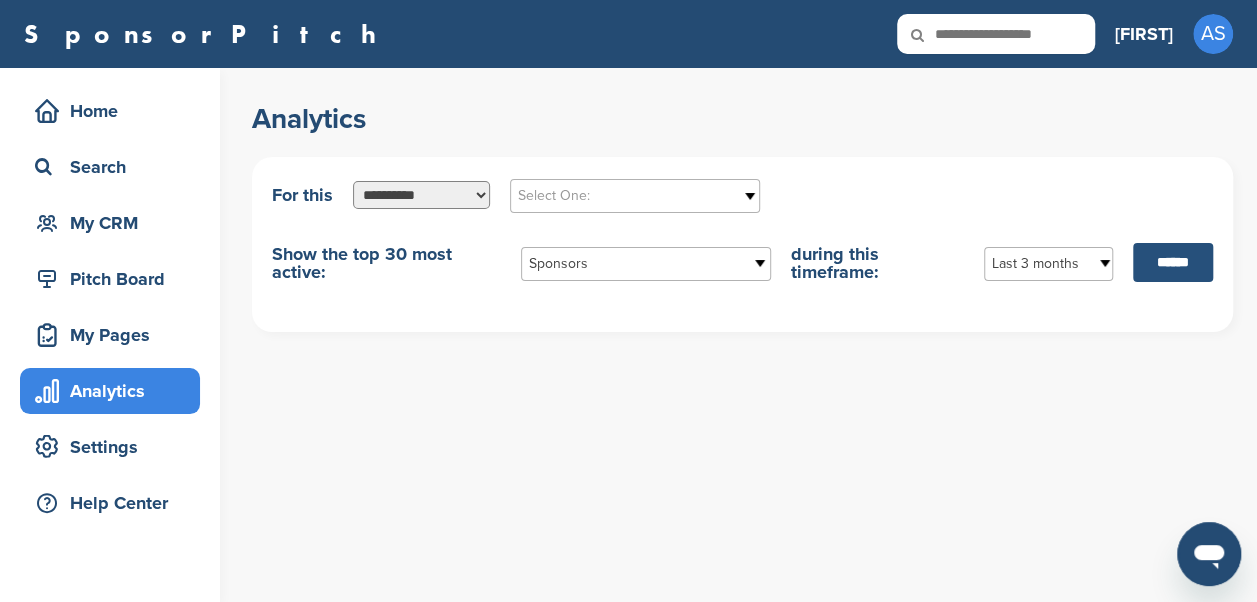 click on "******" at bounding box center [1173, 262] 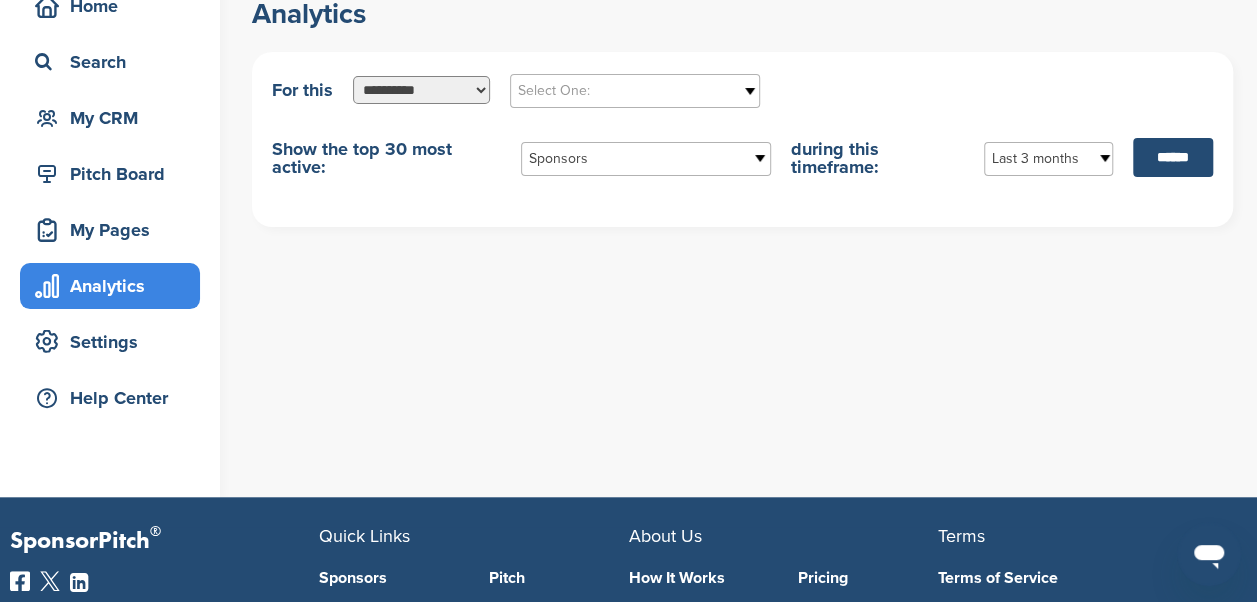 scroll, scrollTop: 200, scrollLeft: 0, axis: vertical 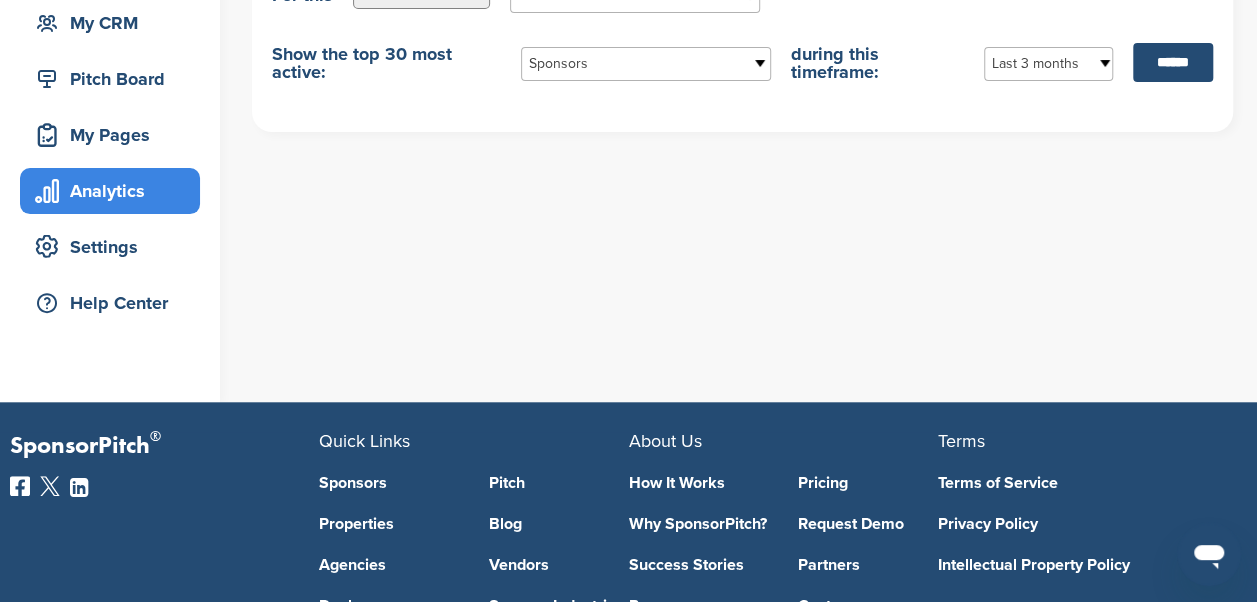 click on "Analytics" at bounding box center (115, 191) 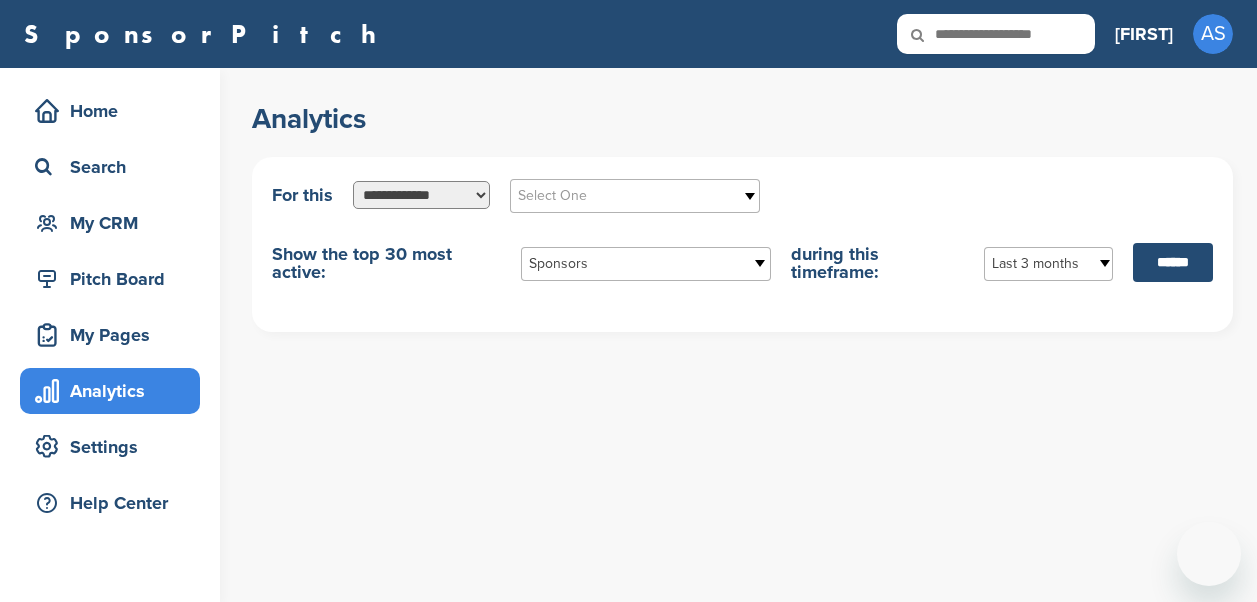 scroll, scrollTop: 0, scrollLeft: 0, axis: both 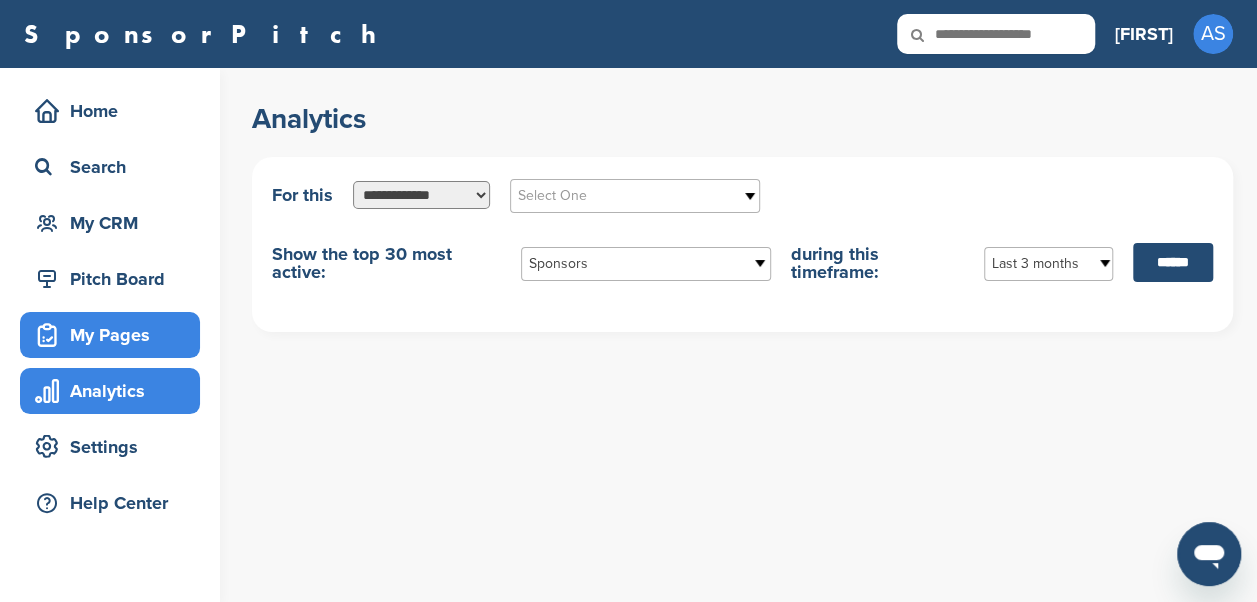click on "My Pages" at bounding box center [115, 335] 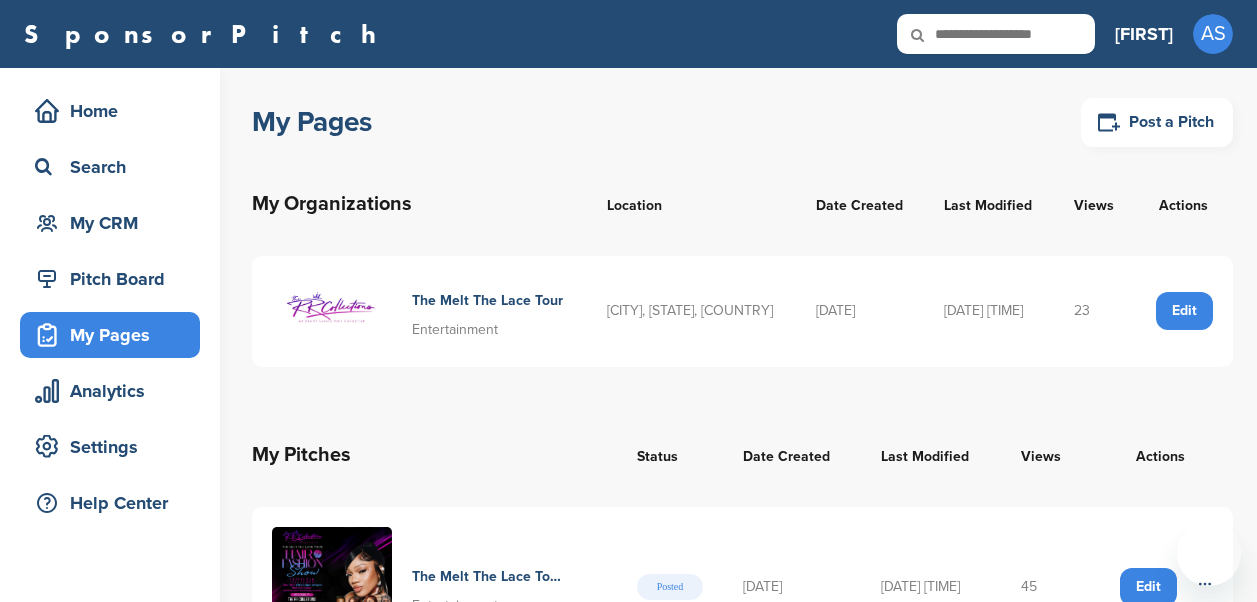 scroll, scrollTop: 0, scrollLeft: 0, axis: both 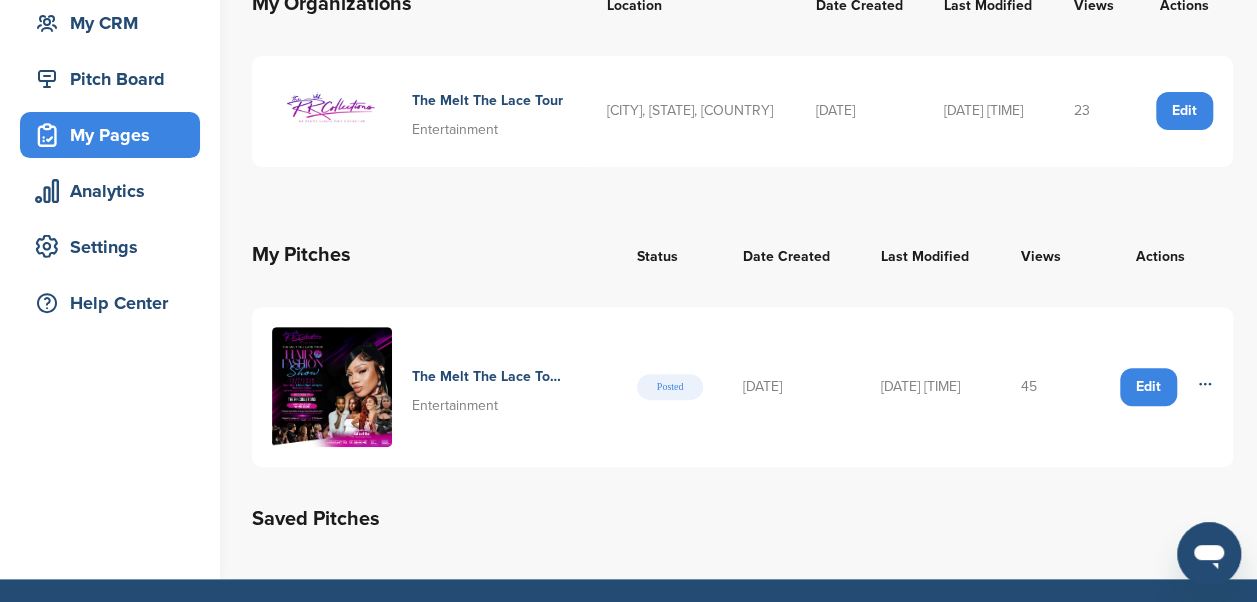 click on "45" at bounding box center [1044, 387] 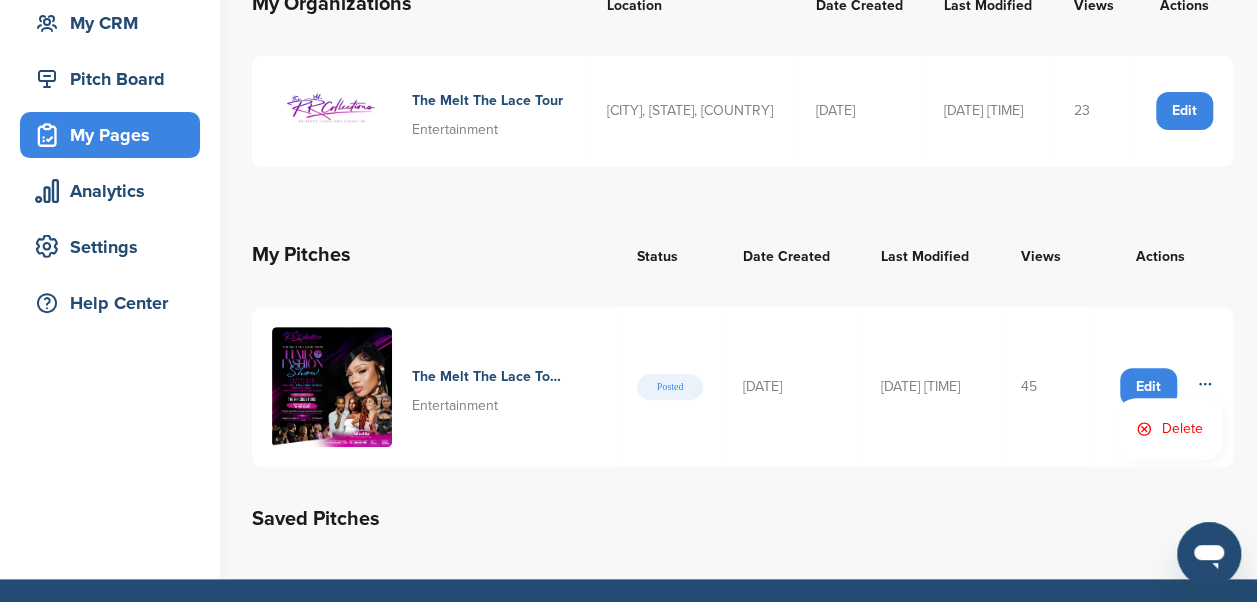 drag, startPoint x: 714, startPoint y: 370, endPoint x: 694, endPoint y: 371, distance: 20.024984 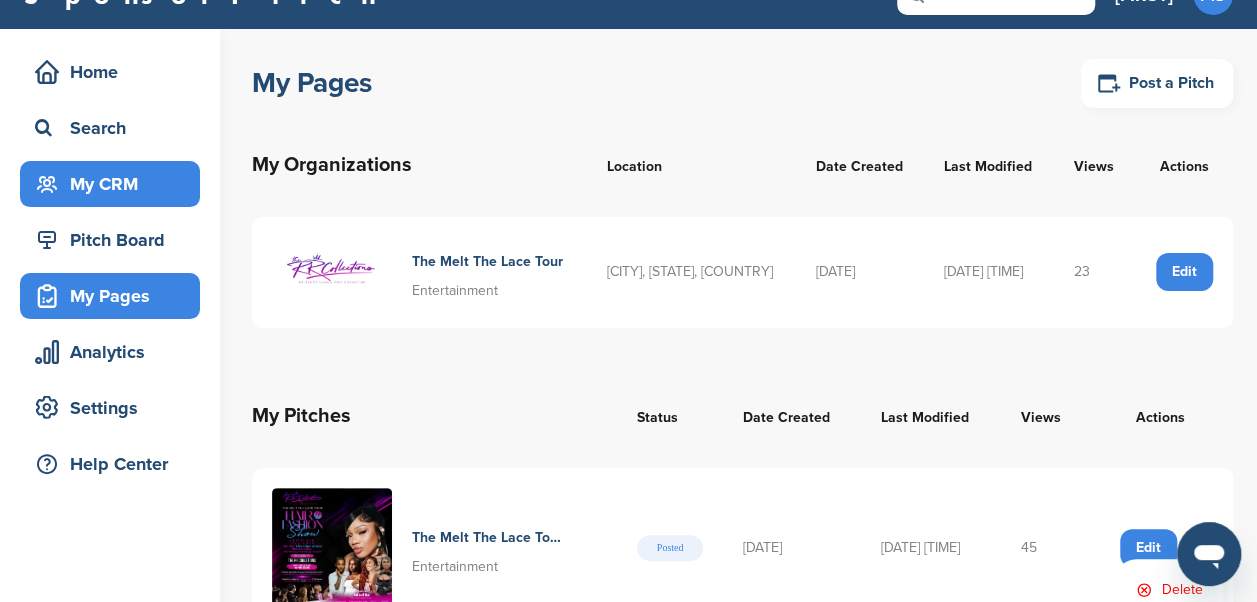 scroll, scrollTop: 0, scrollLeft: 0, axis: both 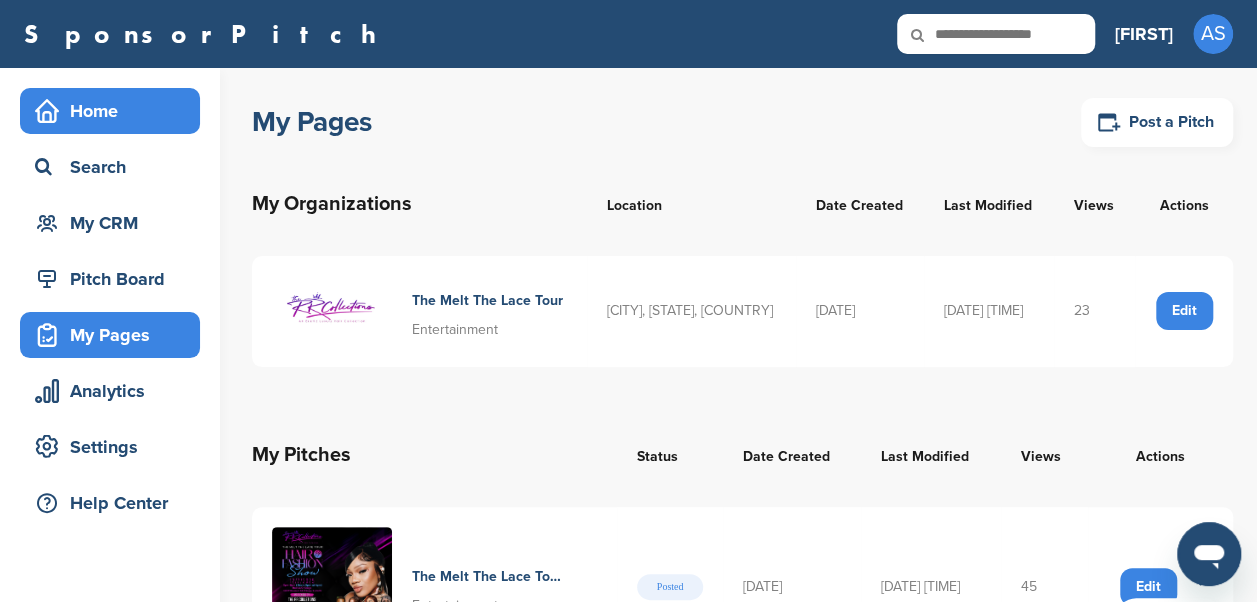 click on "Home" at bounding box center (115, 111) 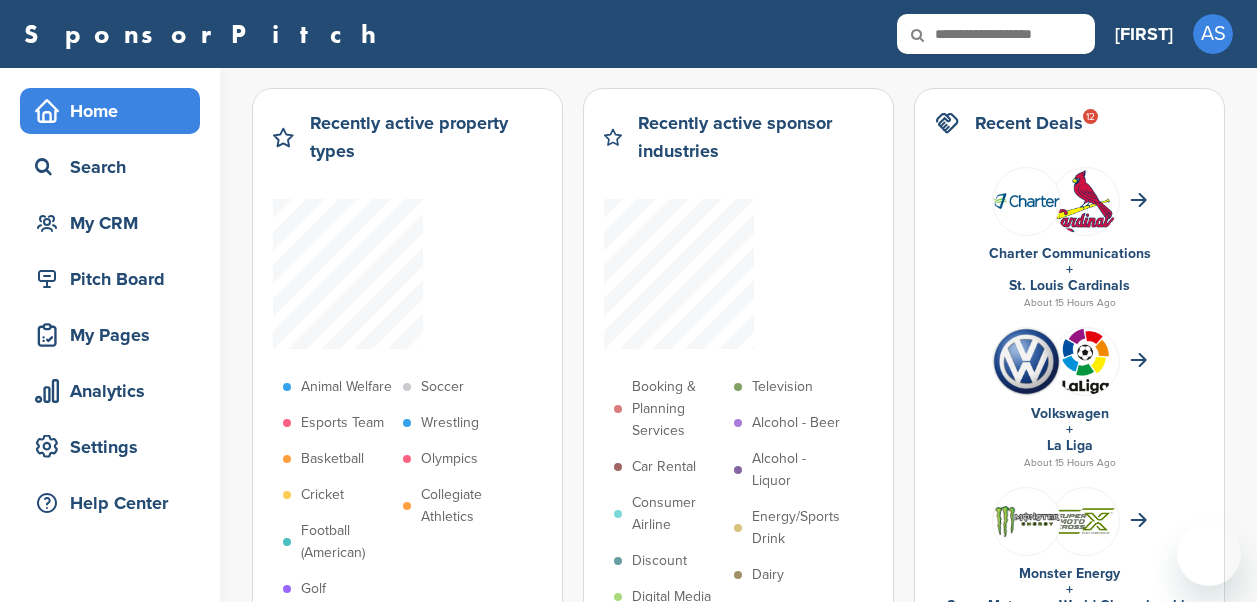 scroll, scrollTop: 0, scrollLeft: 0, axis: both 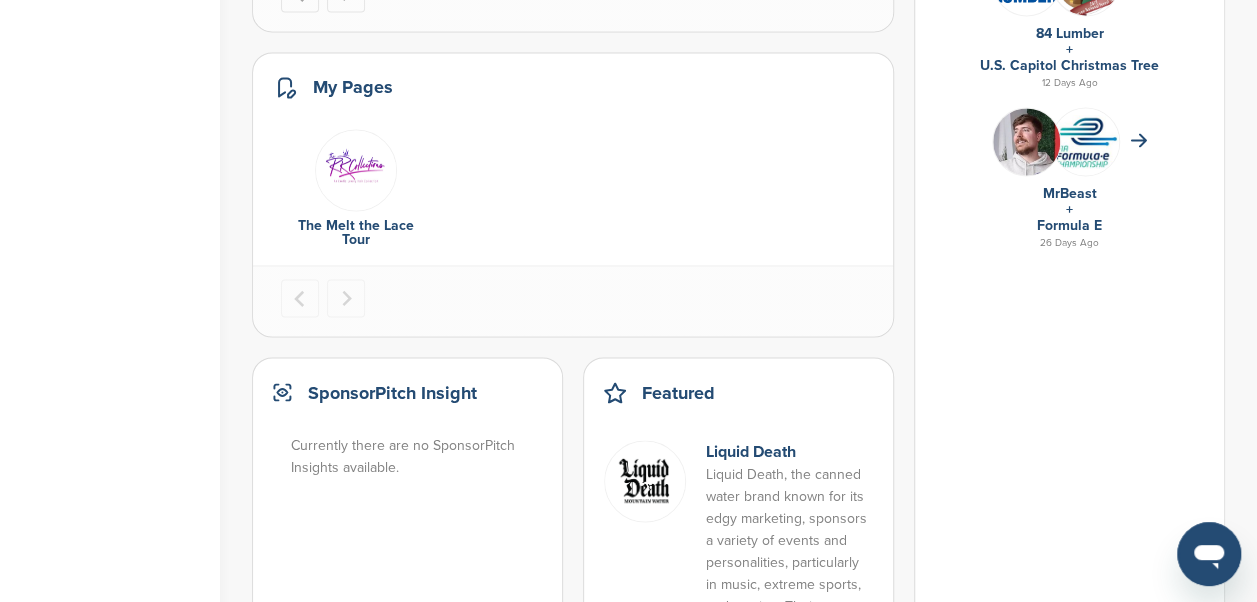 click at bounding box center [356, 170] 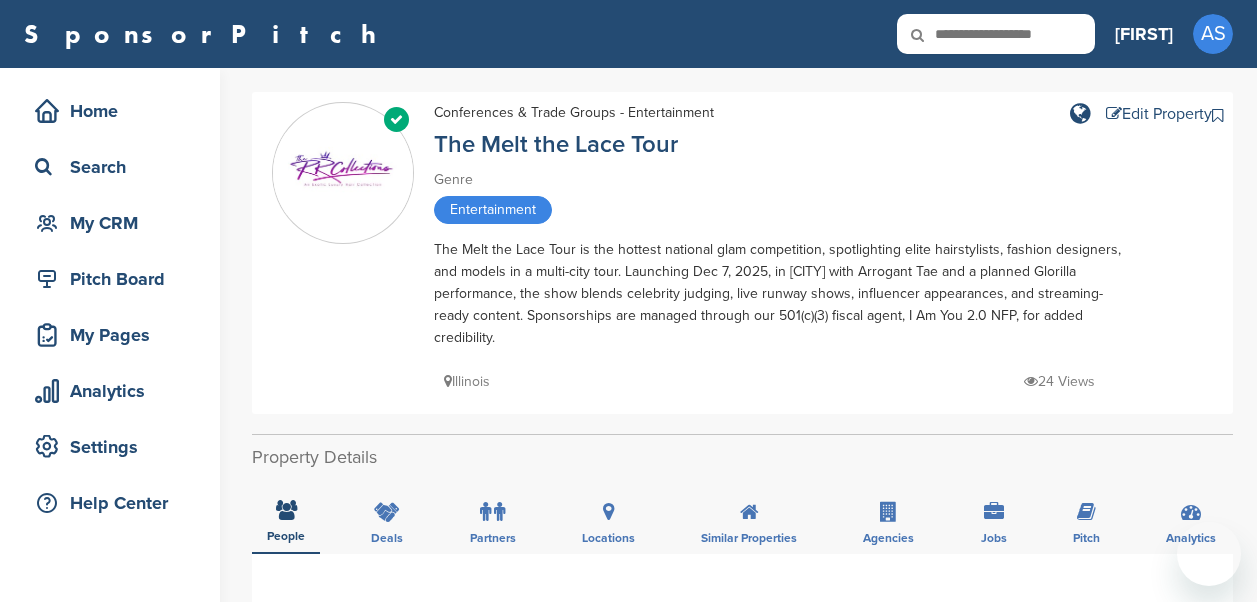 scroll, scrollTop: 0, scrollLeft: 0, axis: both 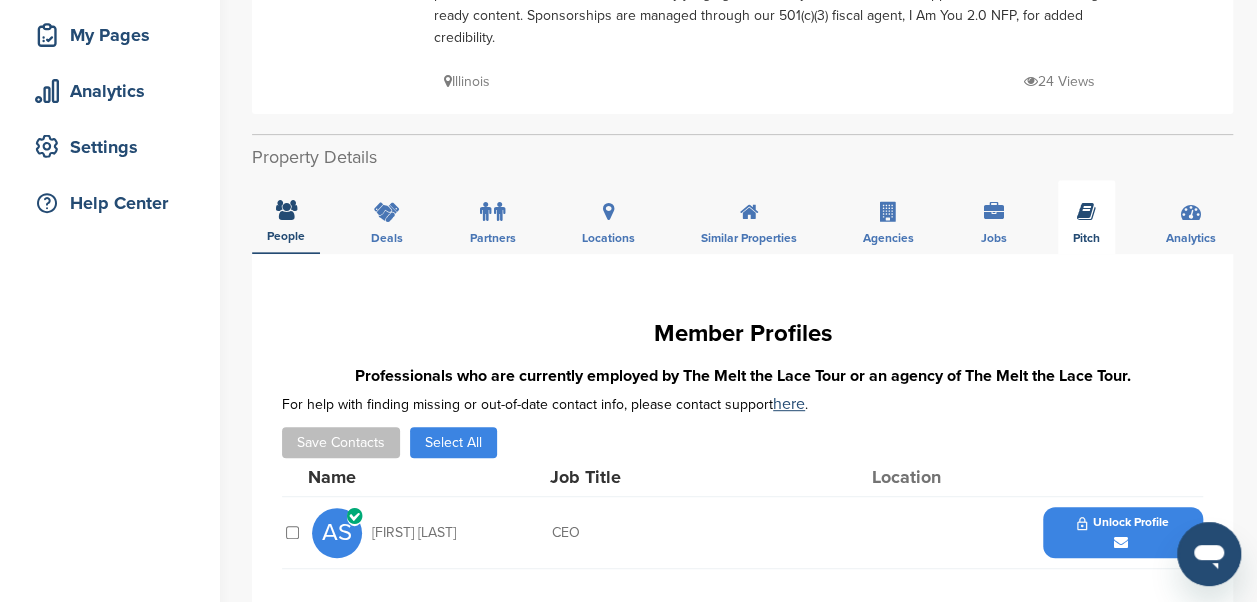 click at bounding box center [1086, 212] 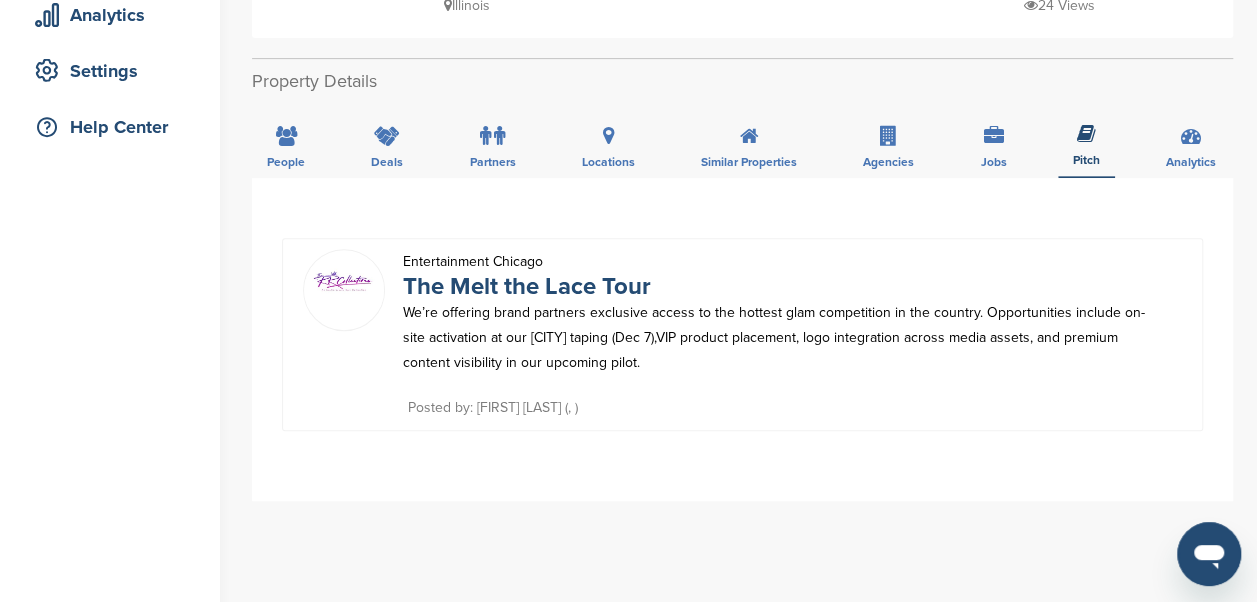 scroll, scrollTop: 400, scrollLeft: 0, axis: vertical 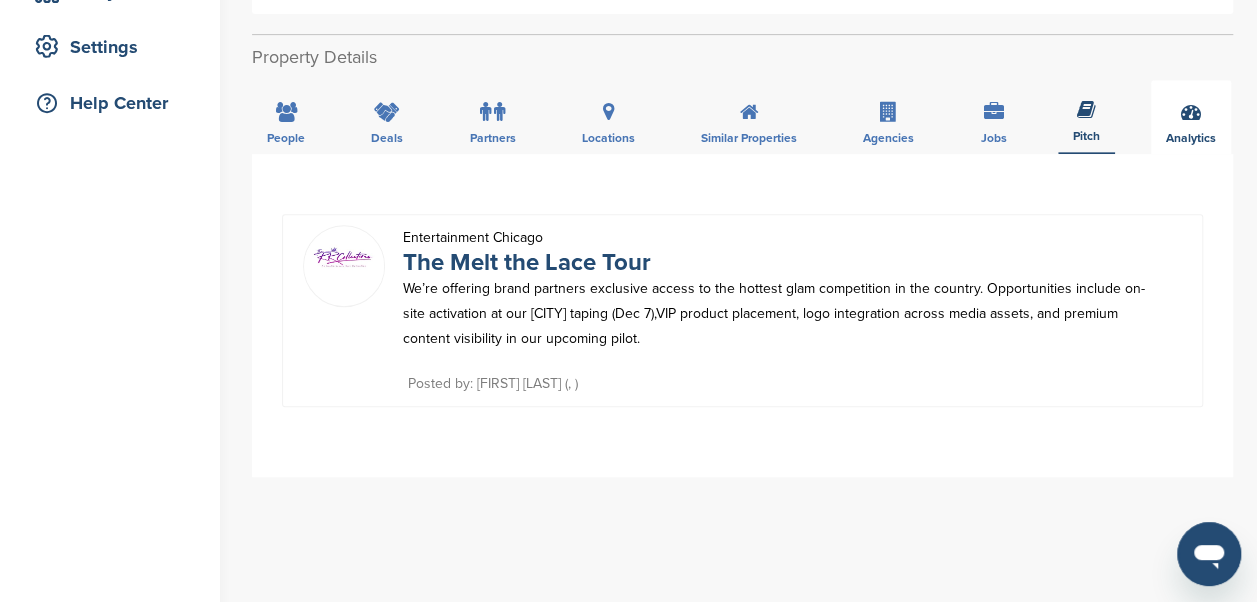 click on "Analytics" at bounding box center (286, 138) 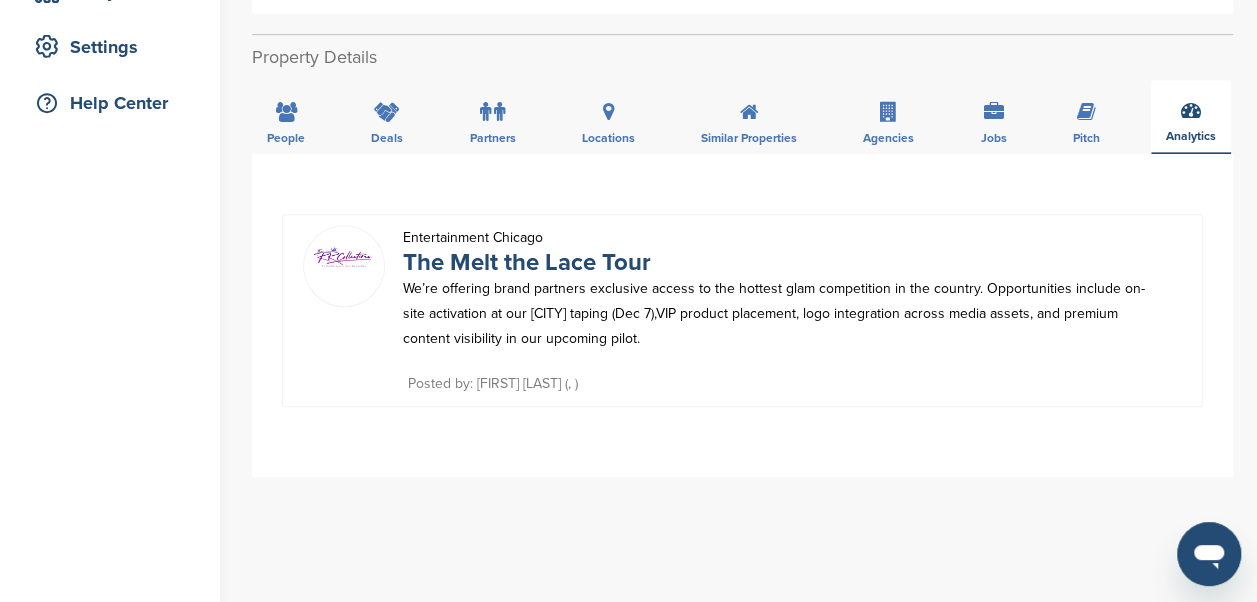 click on "Analytics" at bounding box center [1191, 136] 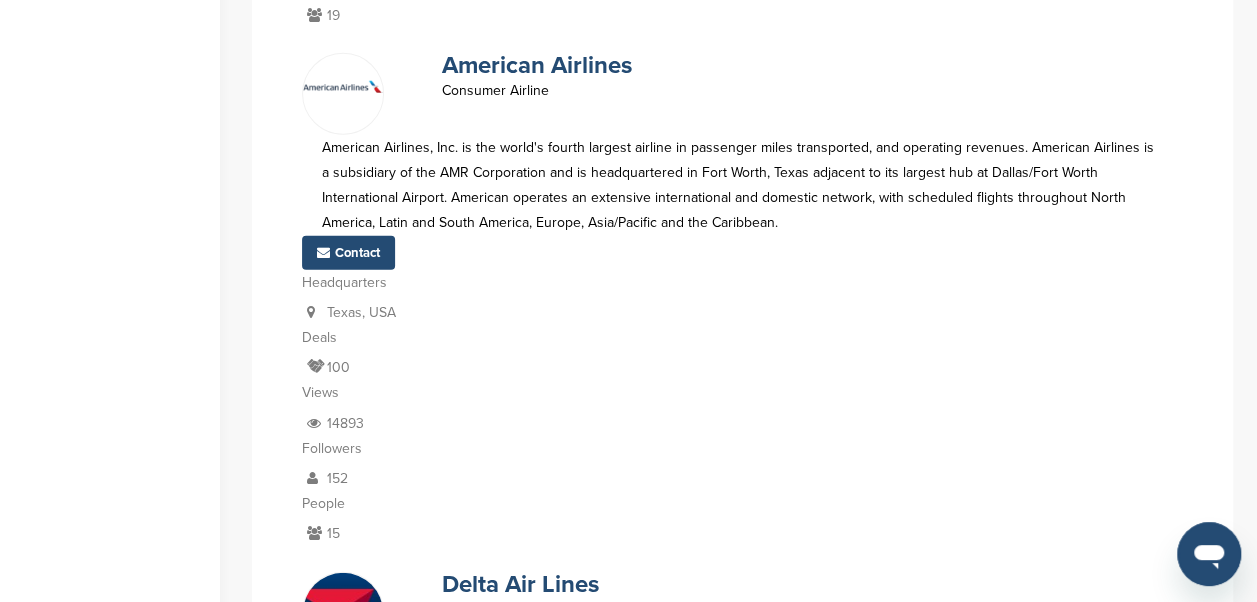 scroll, scrollTop: 2600, scrollLeft: 0, axis: vertical 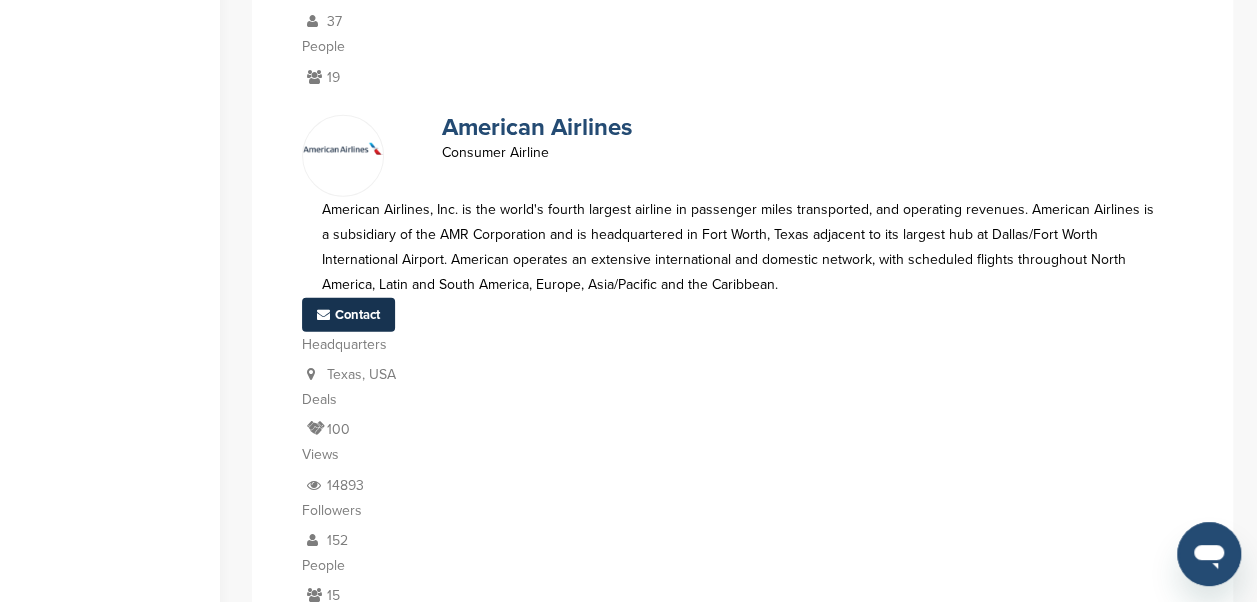 click on "Contact" at bounding box center (348, 315) 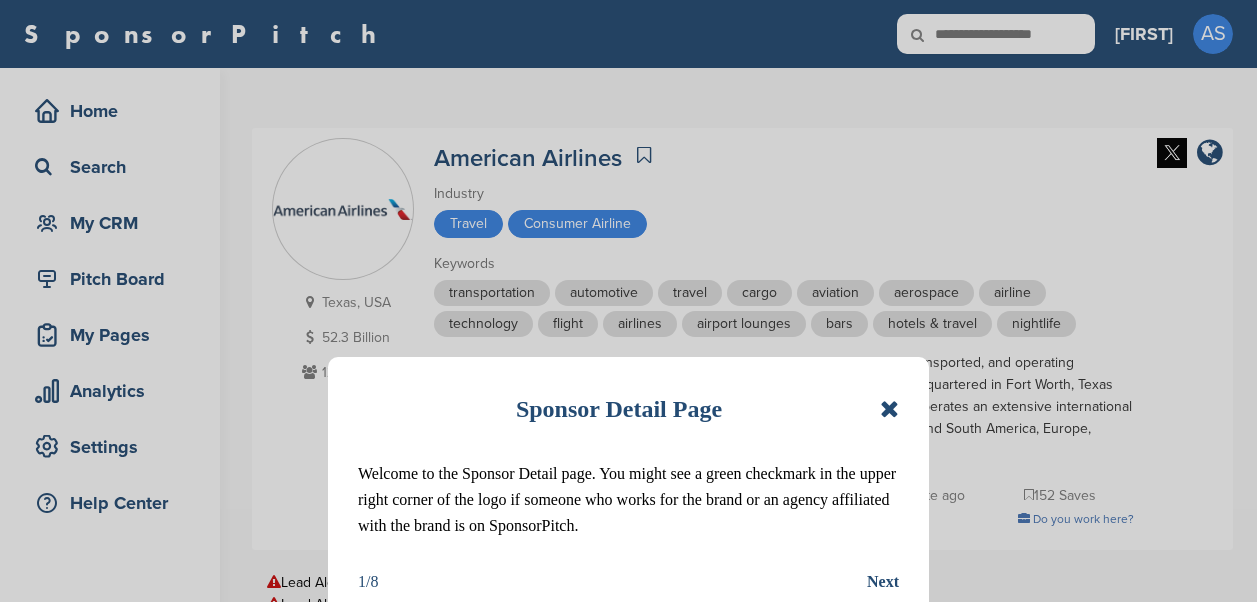 scroll, scrollTop: 0, scrollLeft: 0, axis: both 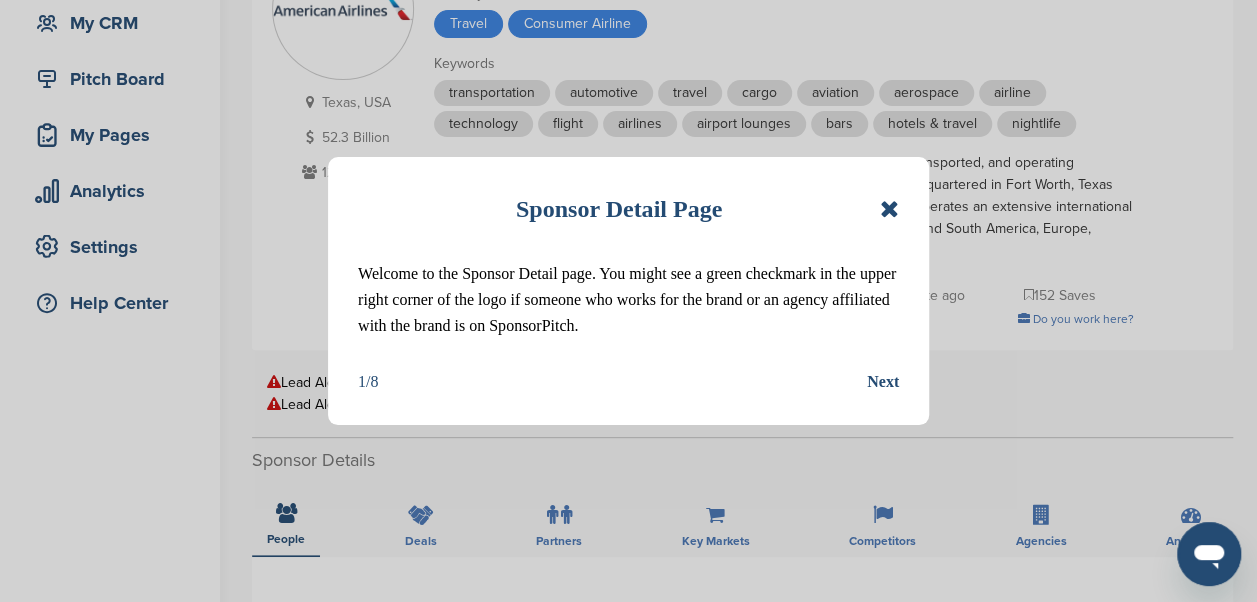 click on "Next" at bounding box center (883, 382) 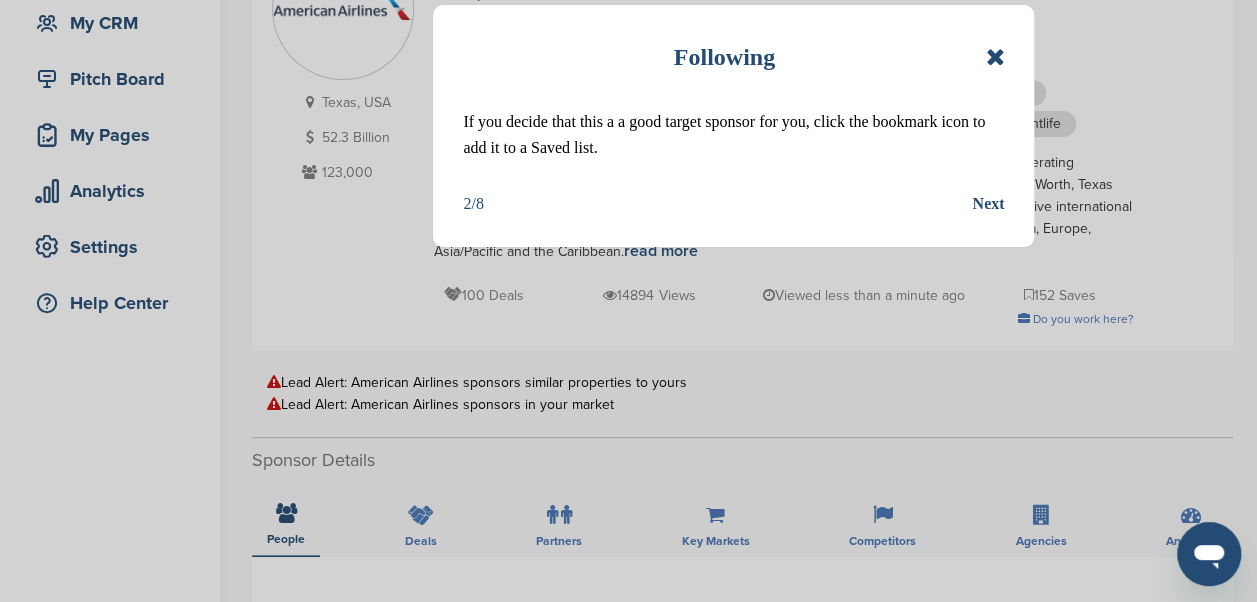 click on "Next" at bounding box center (988, 204) 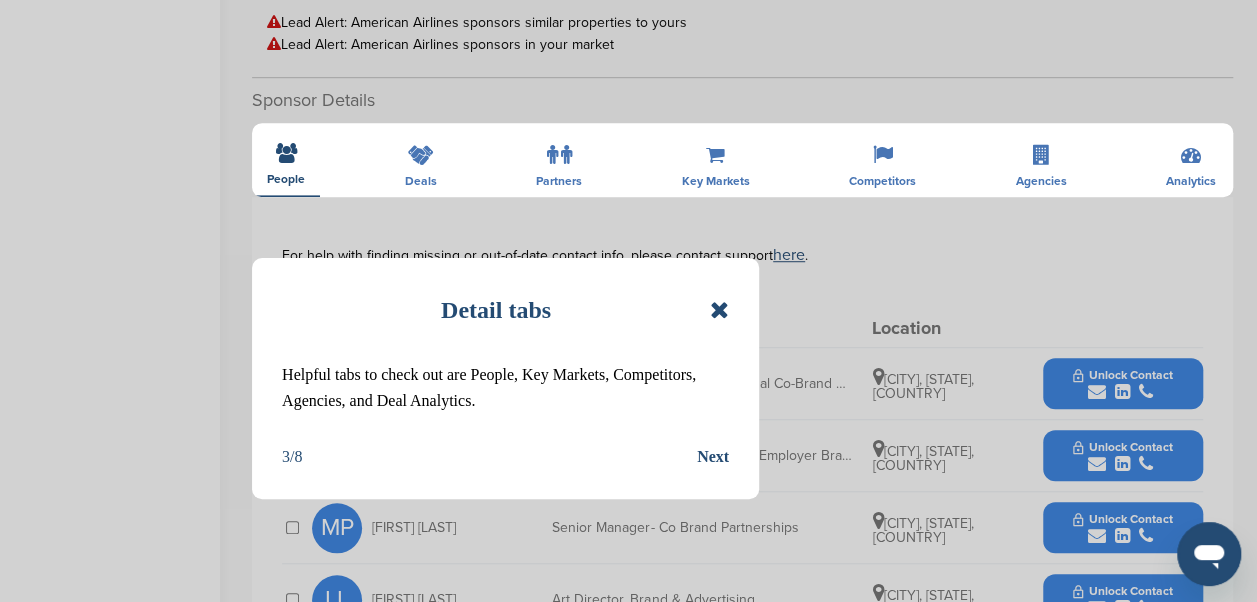 scroll, scrollTop: 600, scrollLeft: 0, axis: vertical 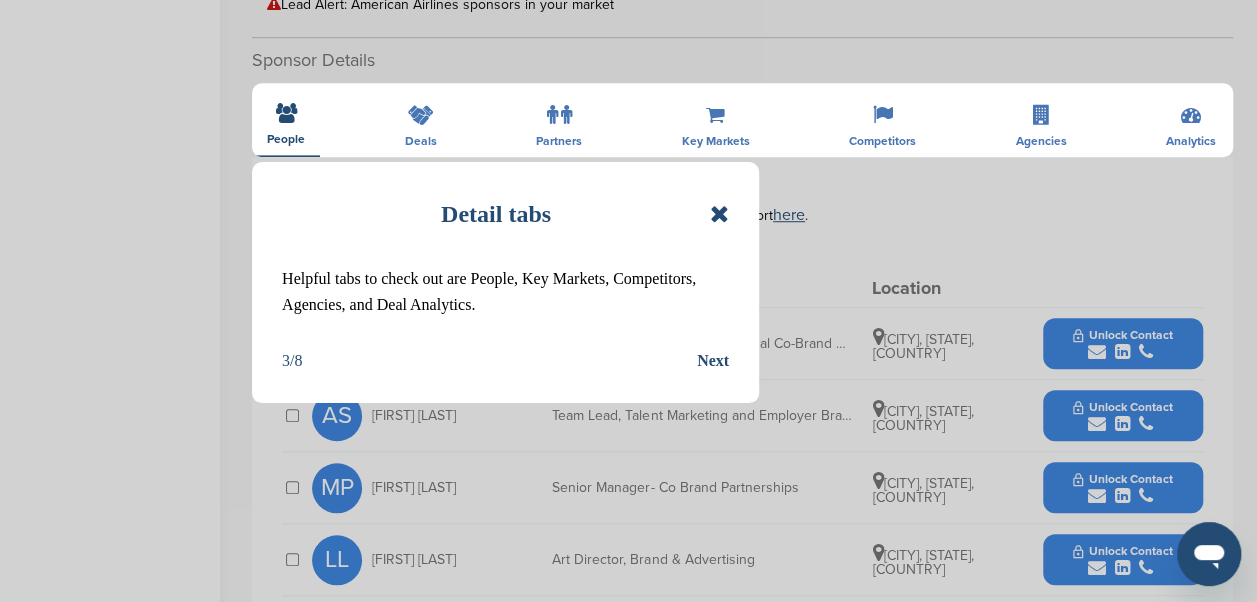 click on "Next" at bounding box center [713, 361] 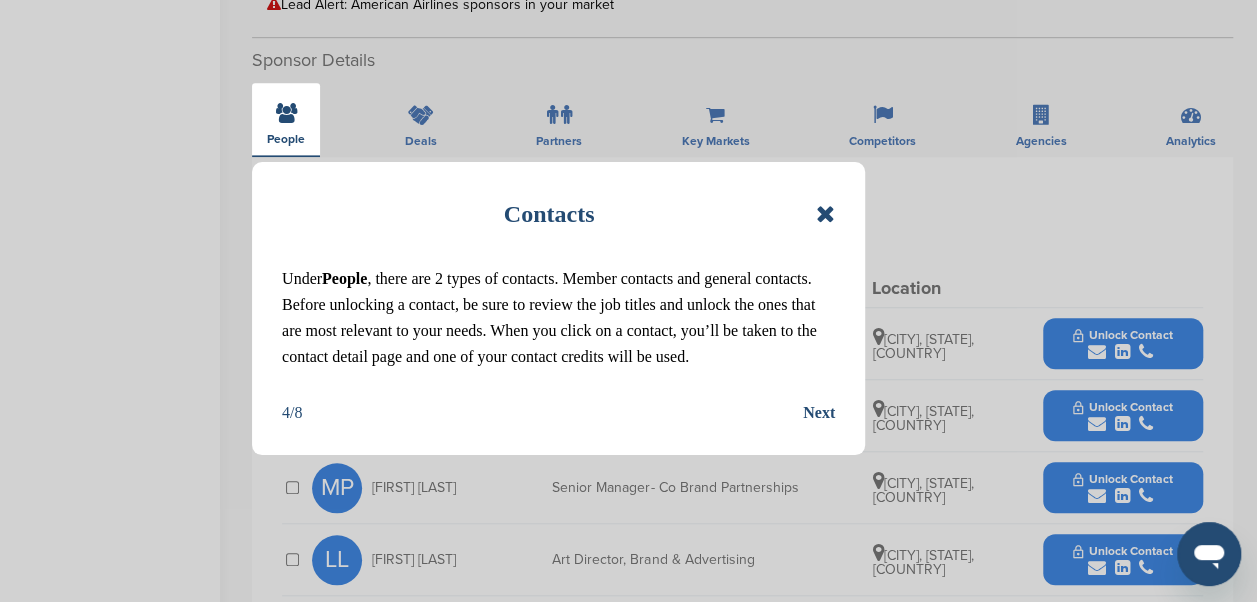 click on "Next" at bounding box center [819, 413] 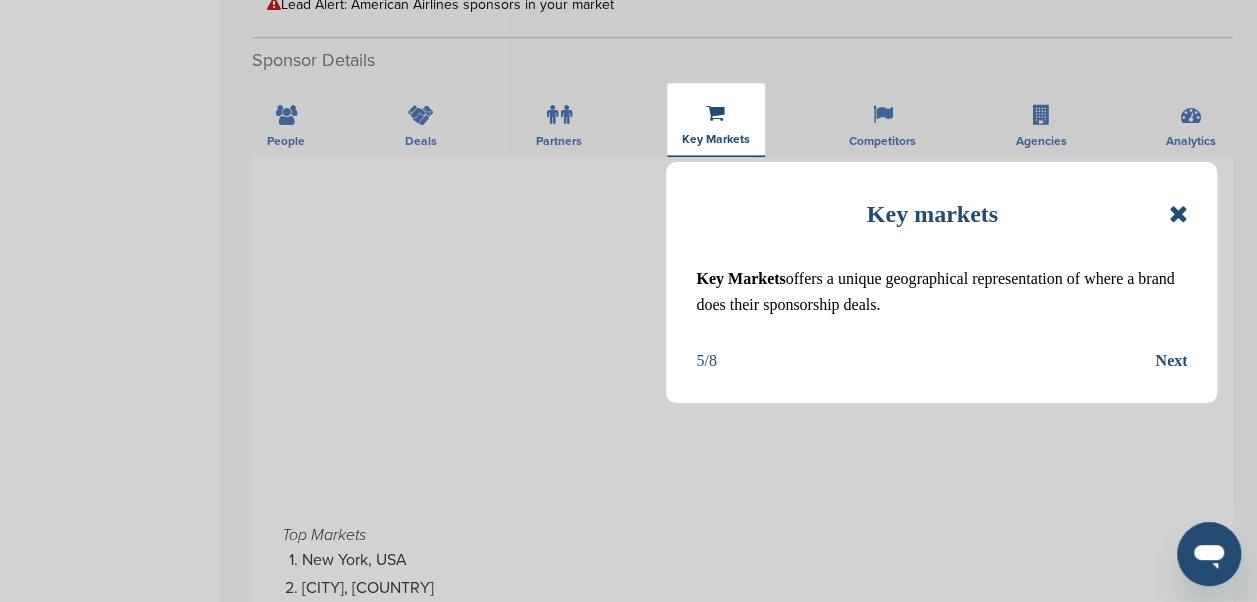 click on "Next" at bounding box center [1171, 361] 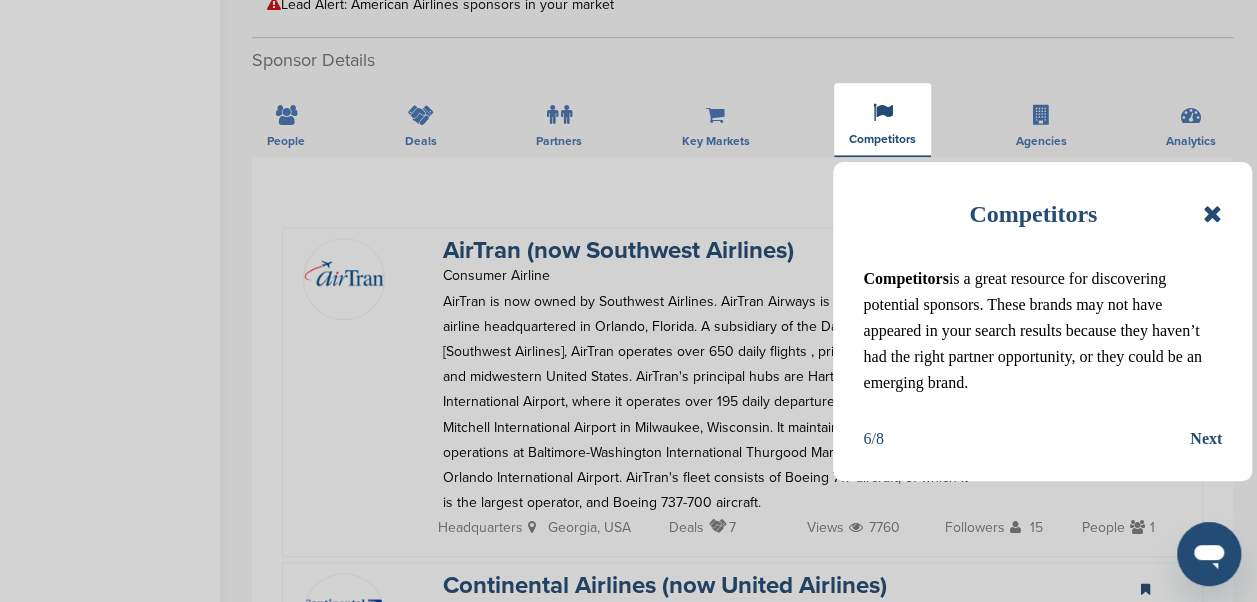 click on "Next" at bounding box center (1206, 439) 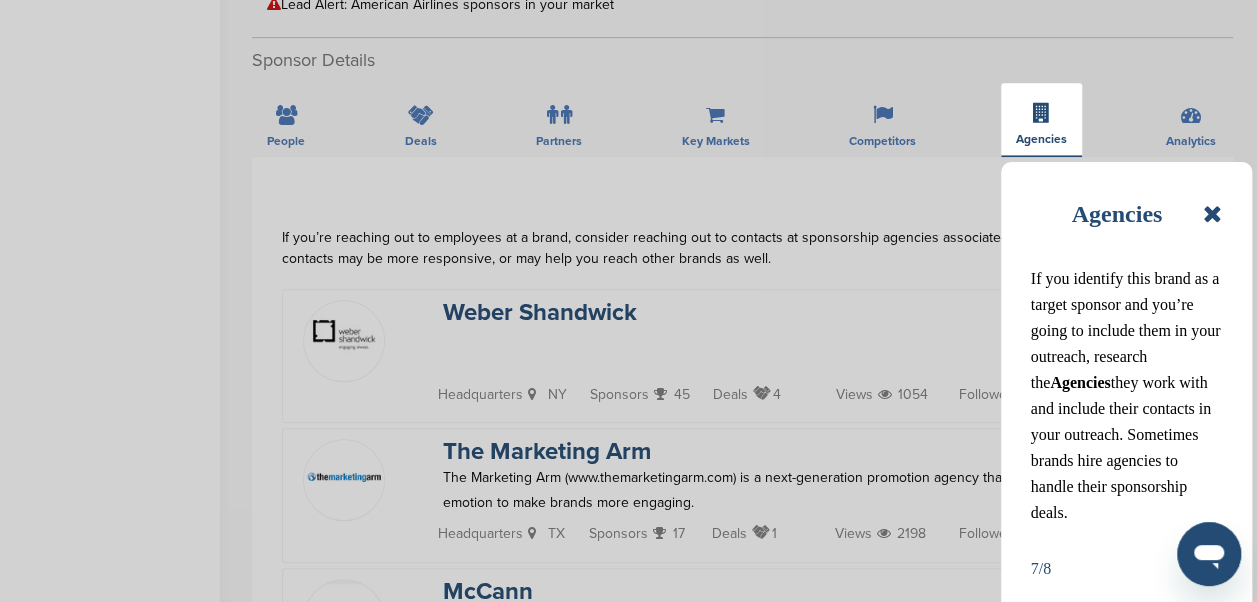 click on "If you identify this brand as a target sponsor and you’re going to include them in your outreach, research the  Agencies  they work with and include their contacts in your outreach. Sometimes brands hire agencies to handle their sponsorship deals." at bounding box center (1126, 396) 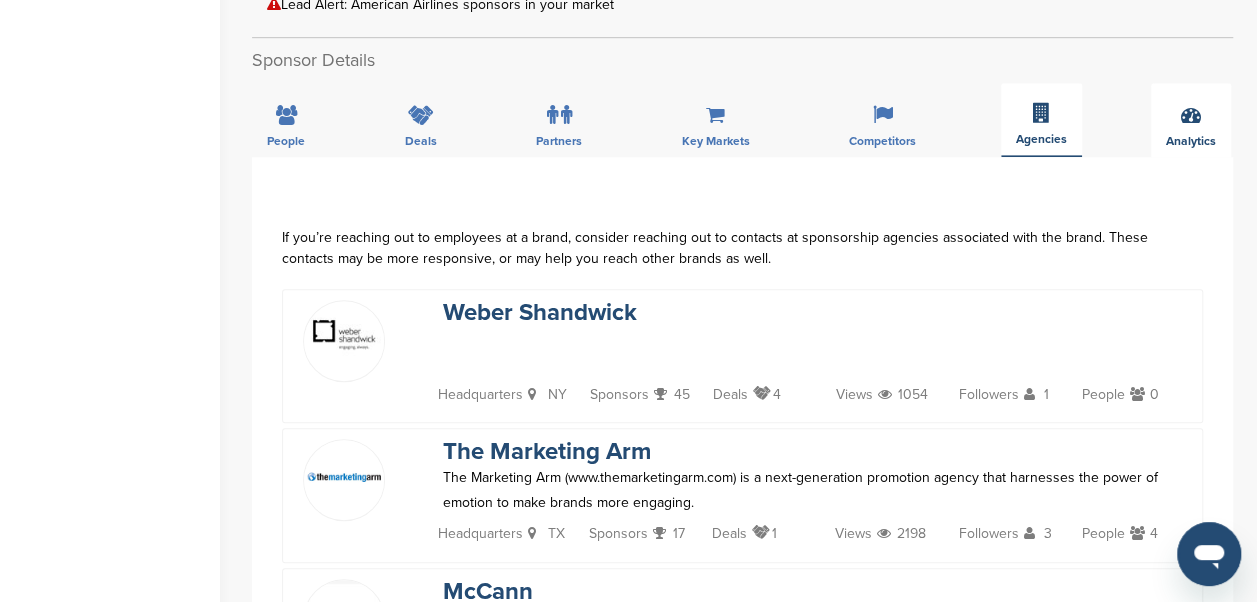 click on "Analytics" at bounding box center (1191, 120) 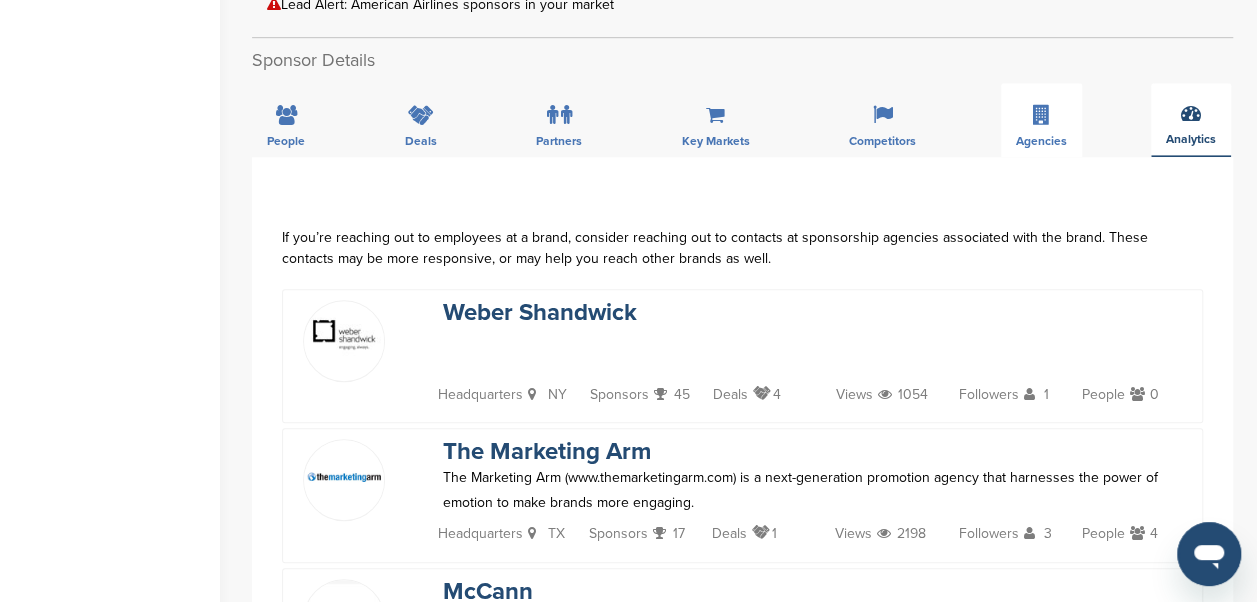 click on "Analytics" at bounding box center (1191, 120) 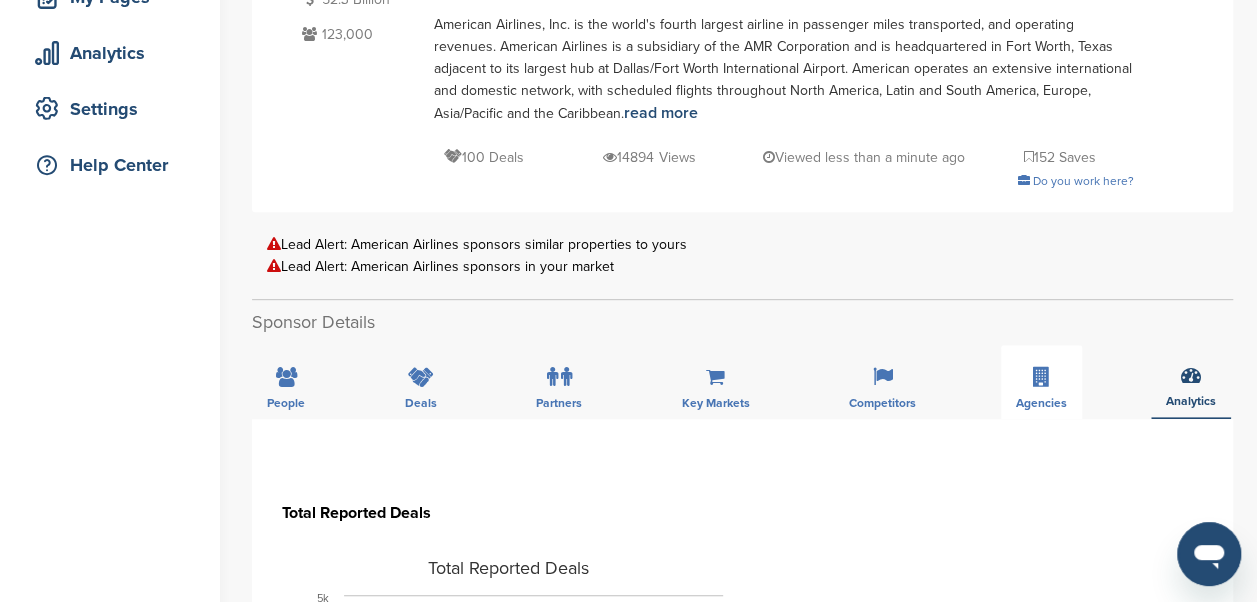 scroll, scrollTop: 400, scrollLeft: 0, axis: vertical 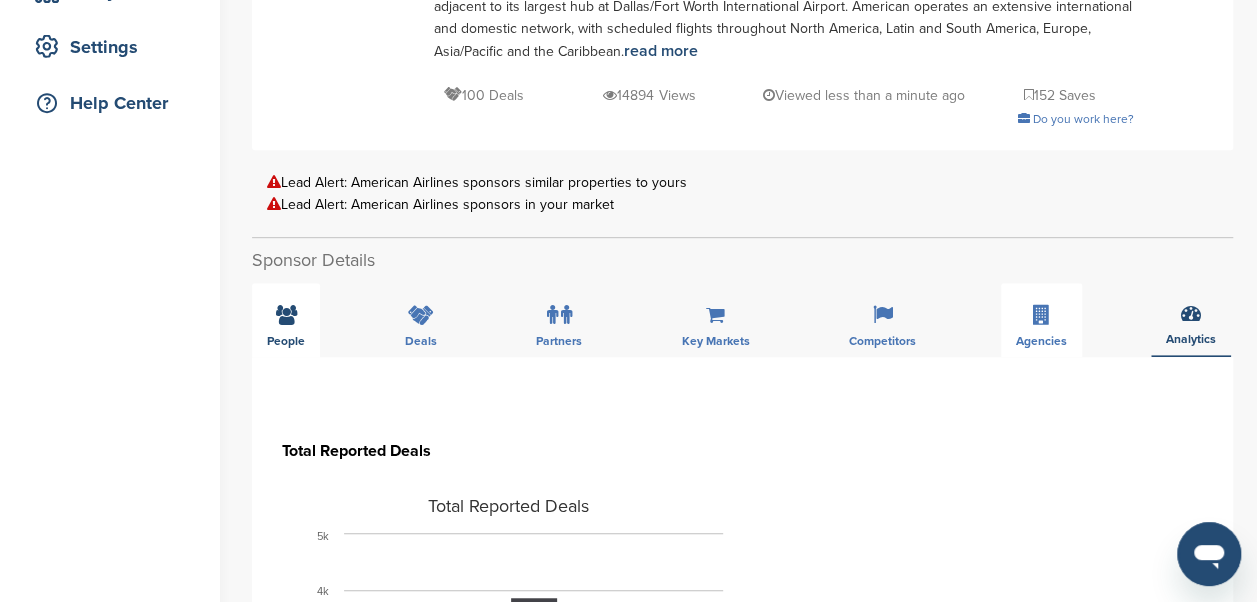 click at bounding box center [286, 315] 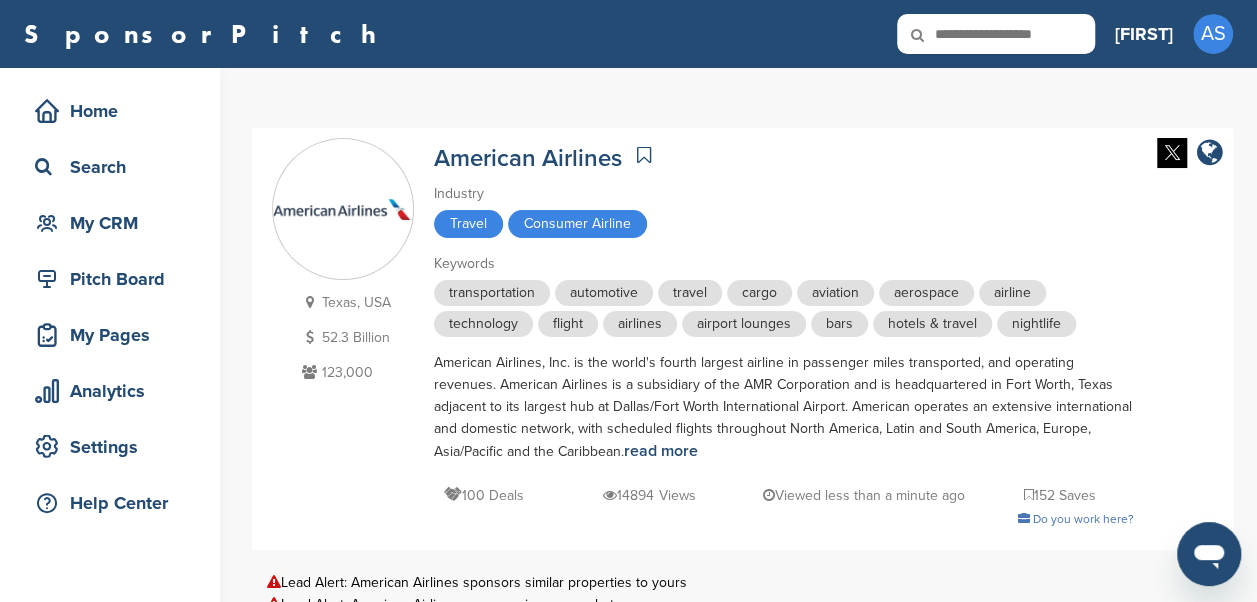 scroll, scrollTop: 0, scrollLeft: 0, axis: both 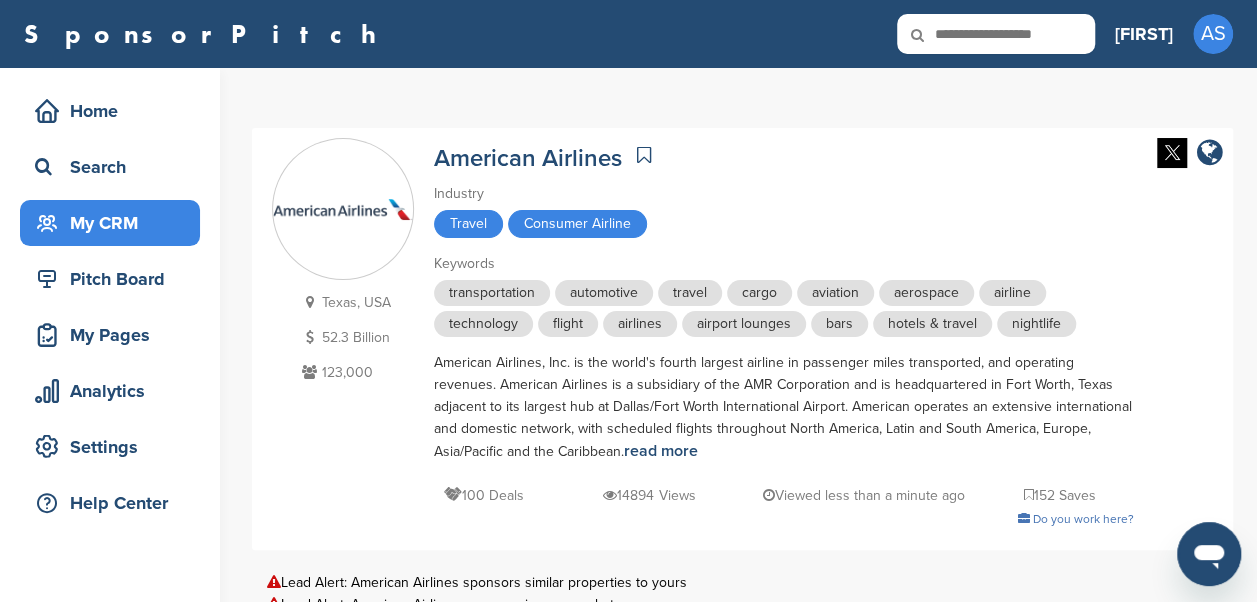 click on "My CRM" at bounding box center [115, 223] 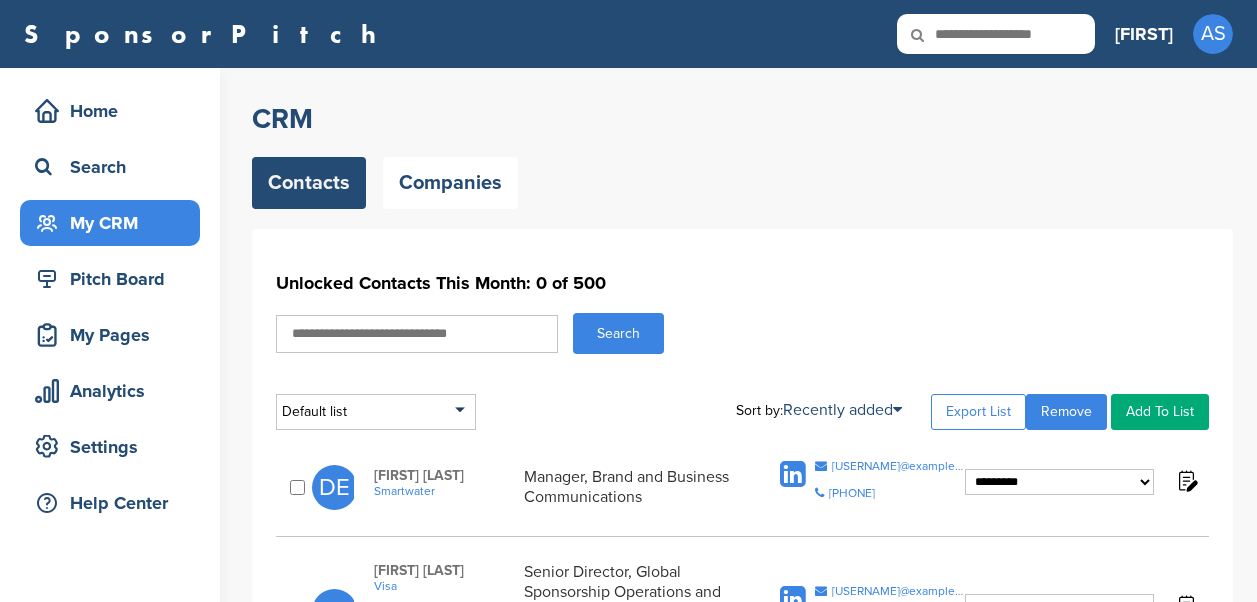 scroll, scrollTop: 0, scrollLeft: 0, axis: both 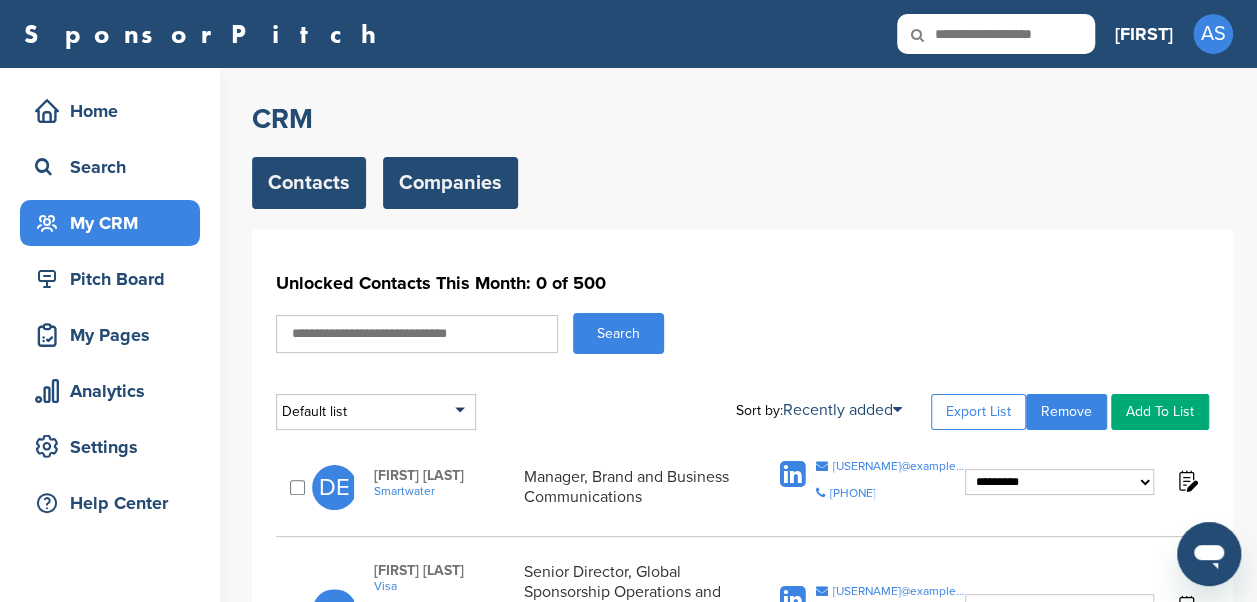 click on "Companies" at bounding box center (450, 183) 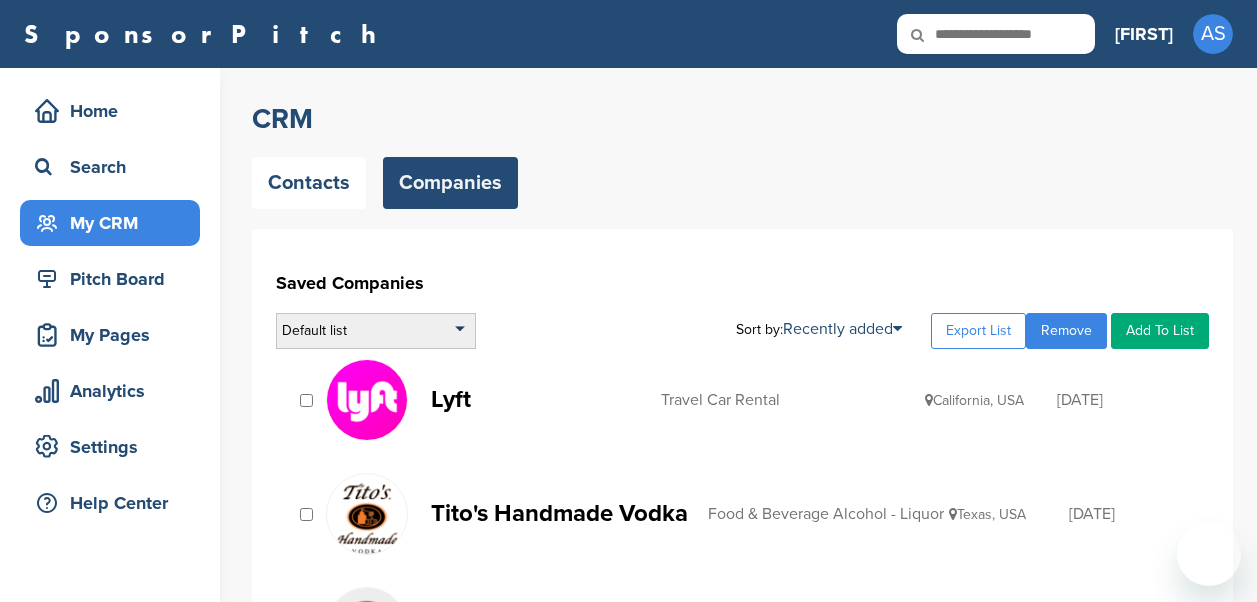 scroll, scrollTop: 0, scrollLeft: 0, axis: both 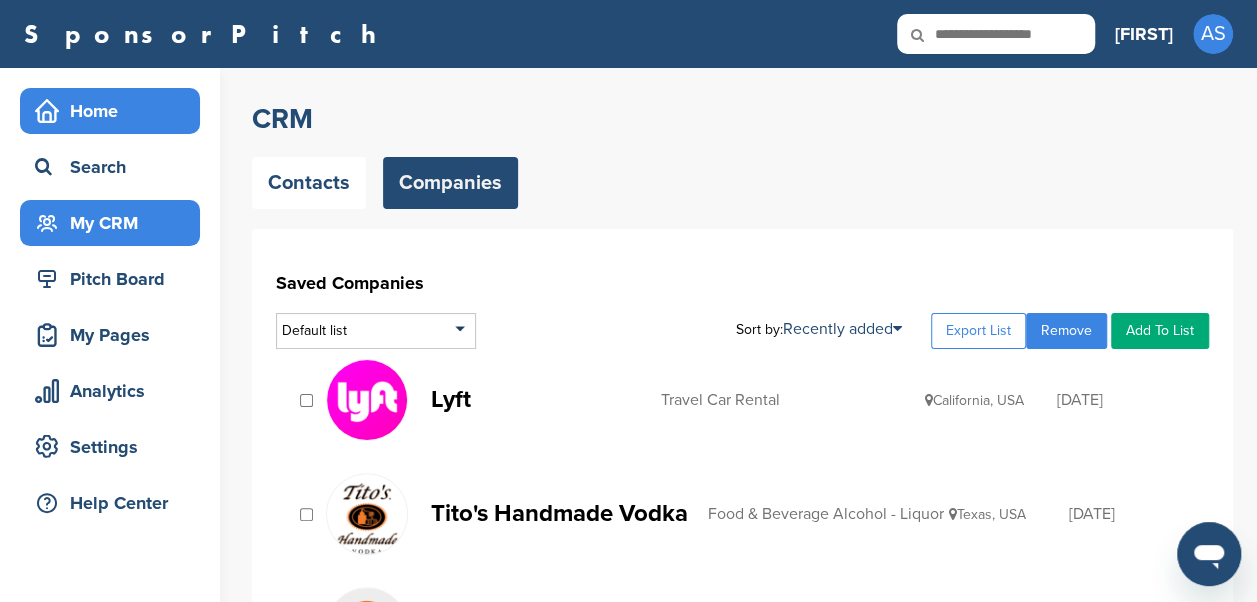 click on "Home" at bounding box center (115, 111) 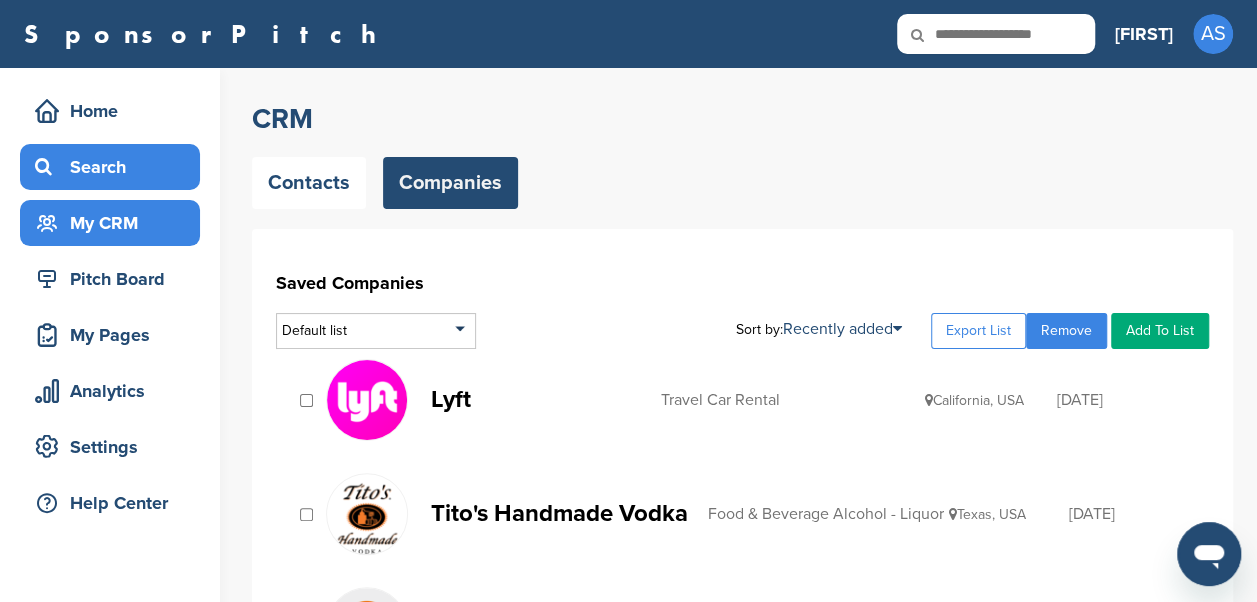 click on "Search" at bounding box center [115, 167] 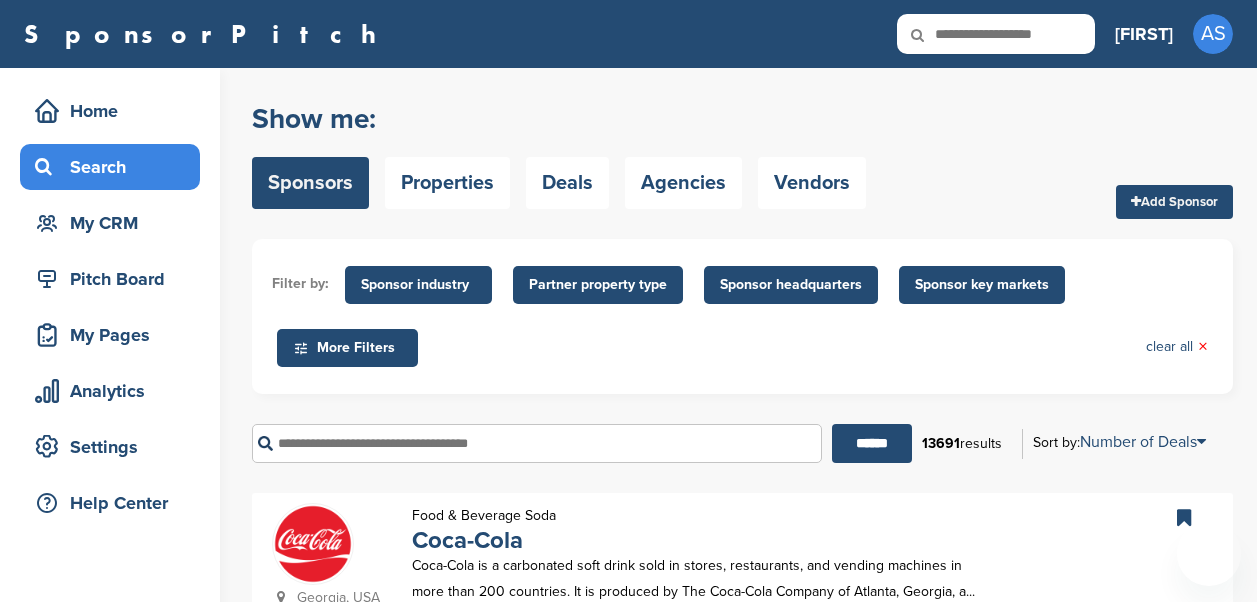 scroll, scrollTop: 0, scrollLeft: 0, axis: both 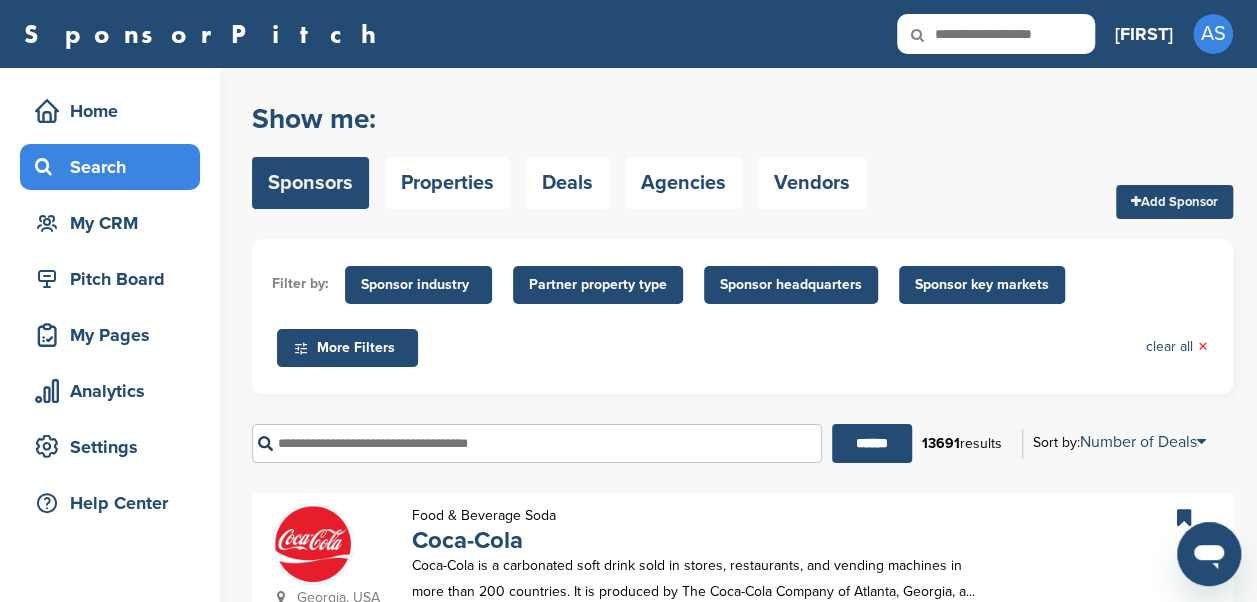 click at bounding box center (537, 443) 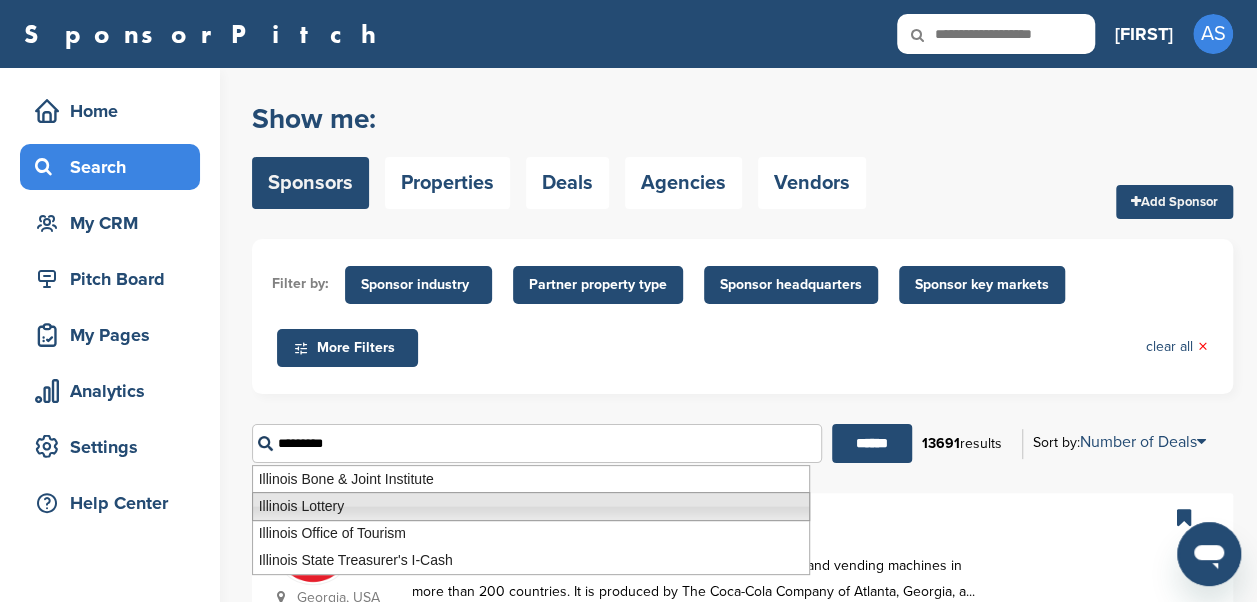 click on "Illinois Lottery" at bounding box center [531, 506] 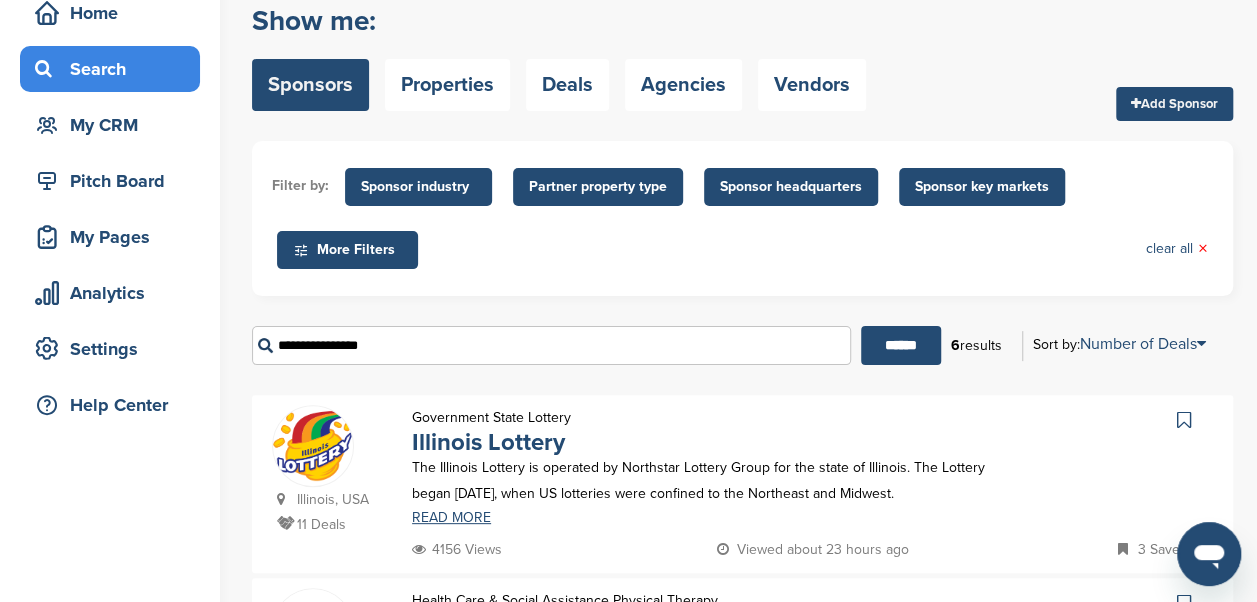 scroll, scrollTop: 200, scrollLeft: 0, axis: vertical 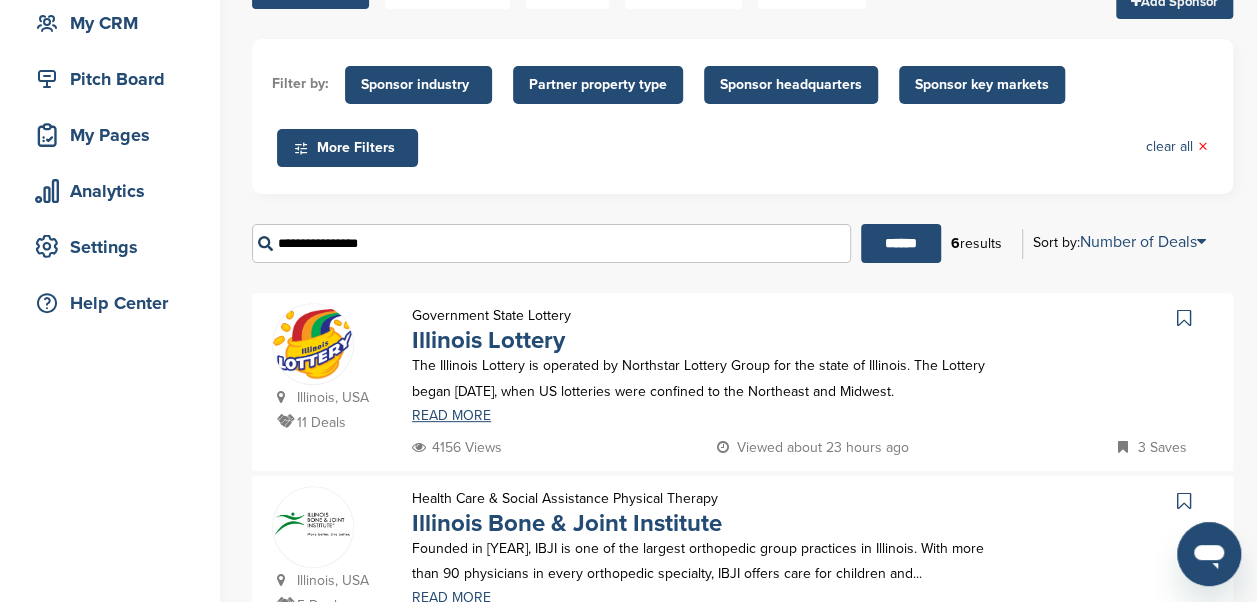 type on "**********" 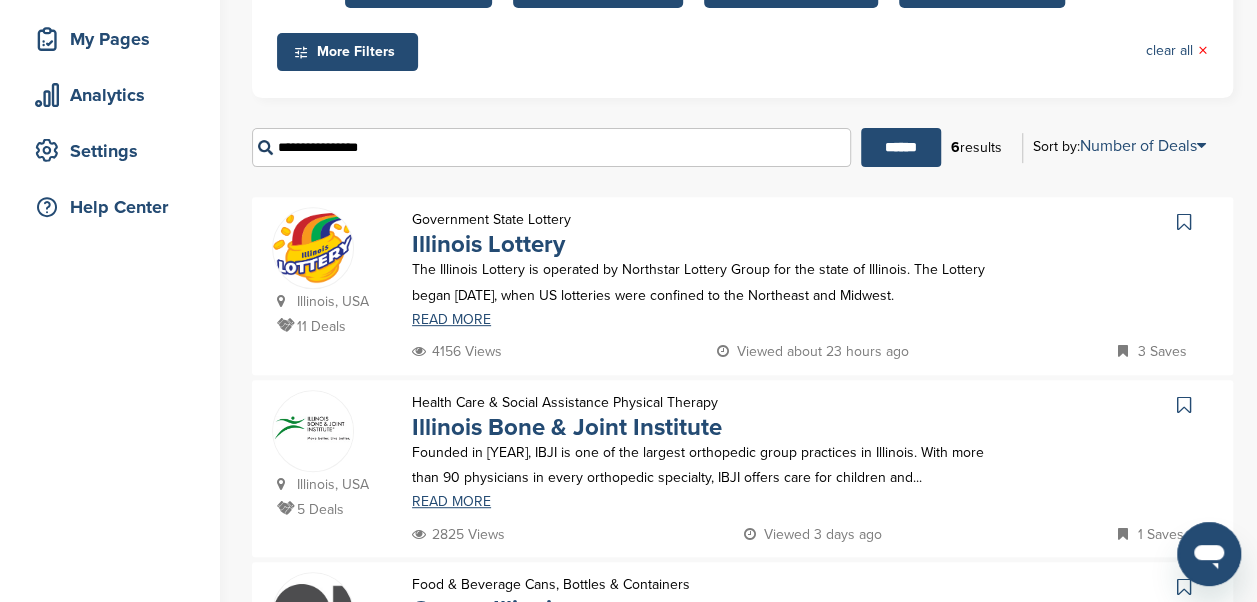 scroll, scrollTop: 300, scrollLeft: 0, axis: vertical 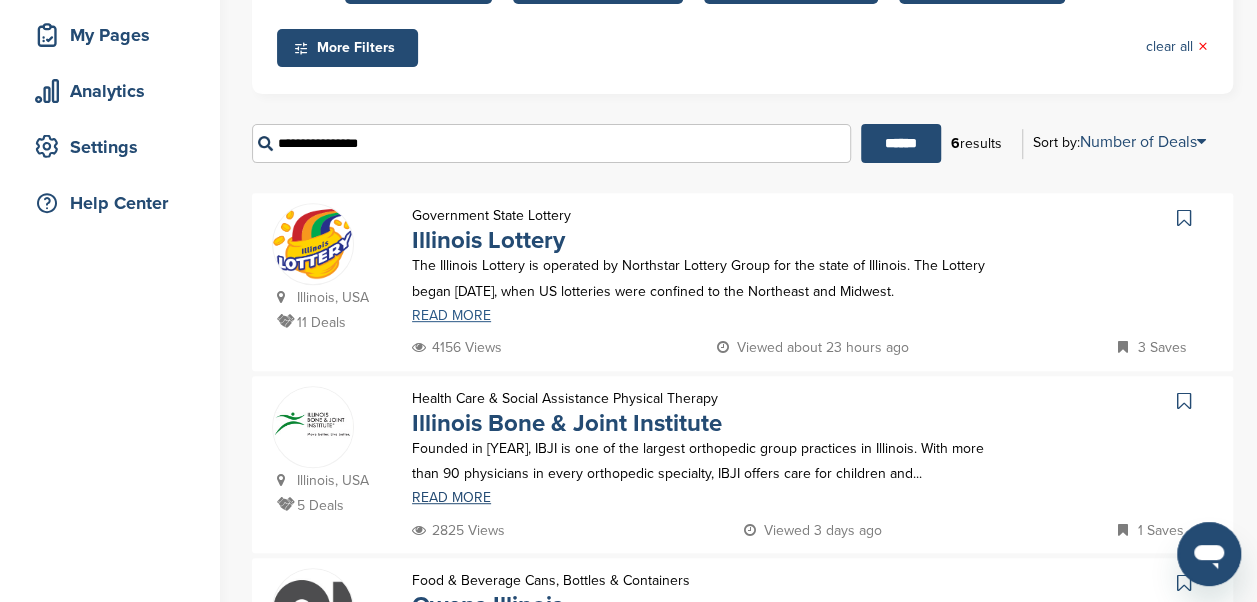 click on "READ MORE" at bounding box center (700, 316) 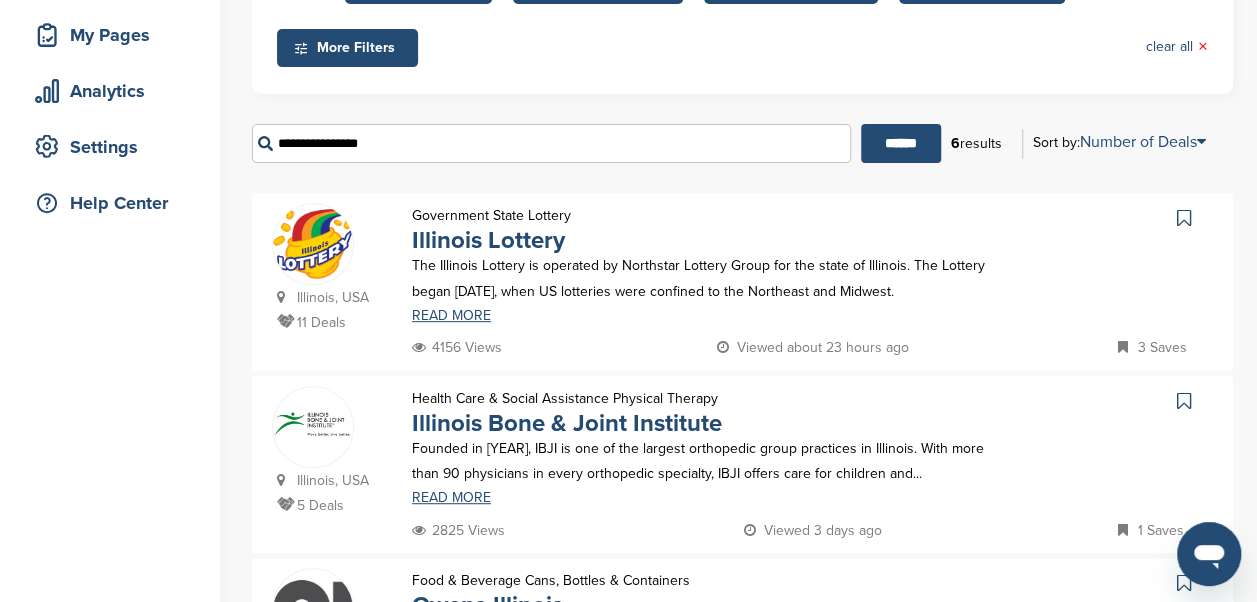 click at bounding box center [313, 241] 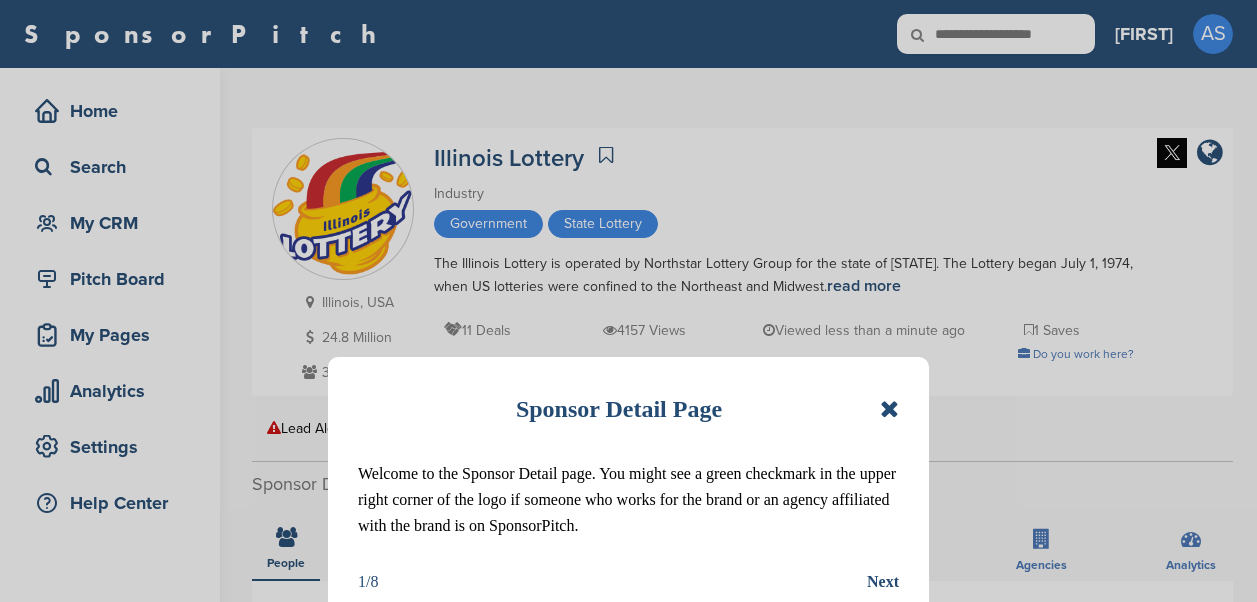 scroll, scrollTop: 0, scrollLeft: 0, axis: both 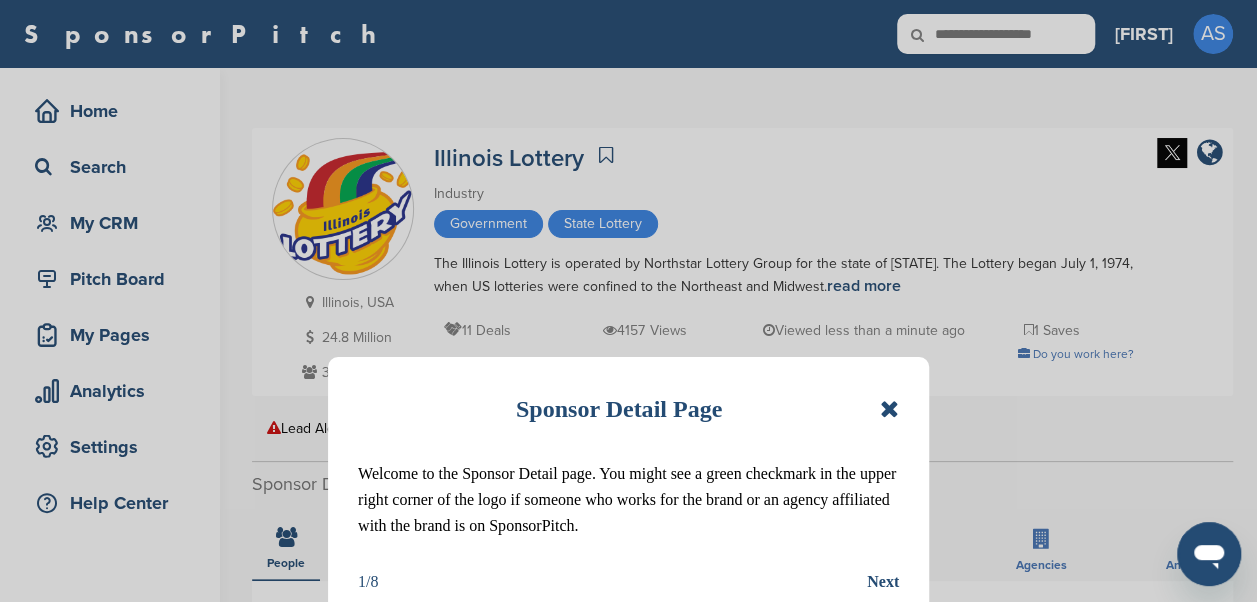 click at bounding box center [889, 409] 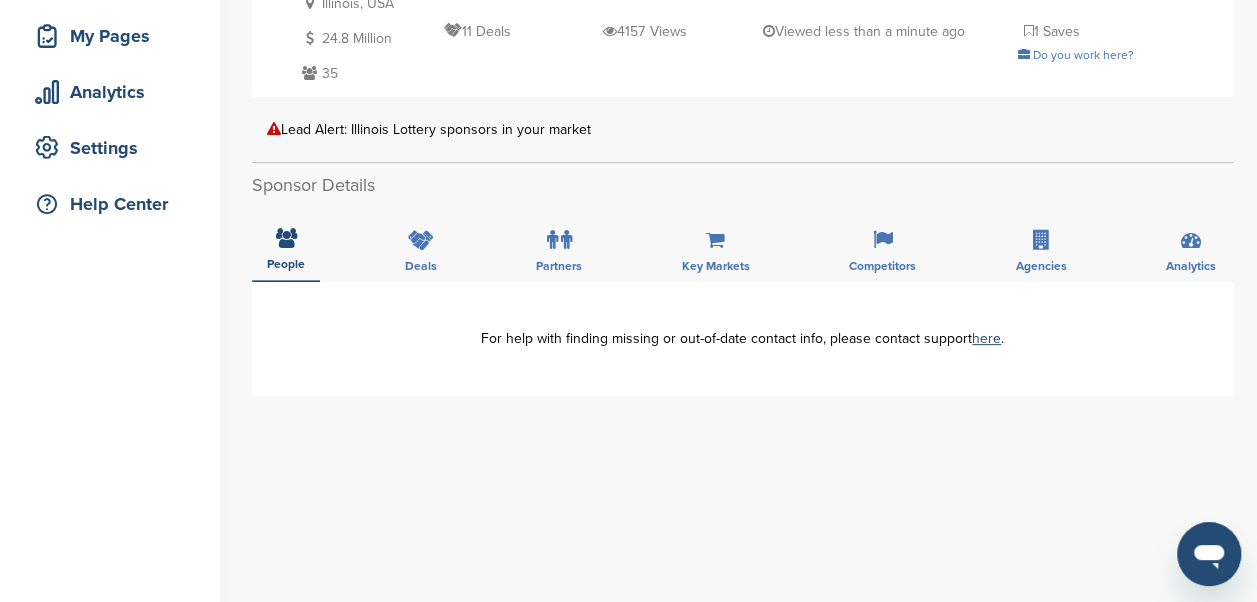 scroll, scrollTop: 300, scrollLeft: 0, axis: vertical 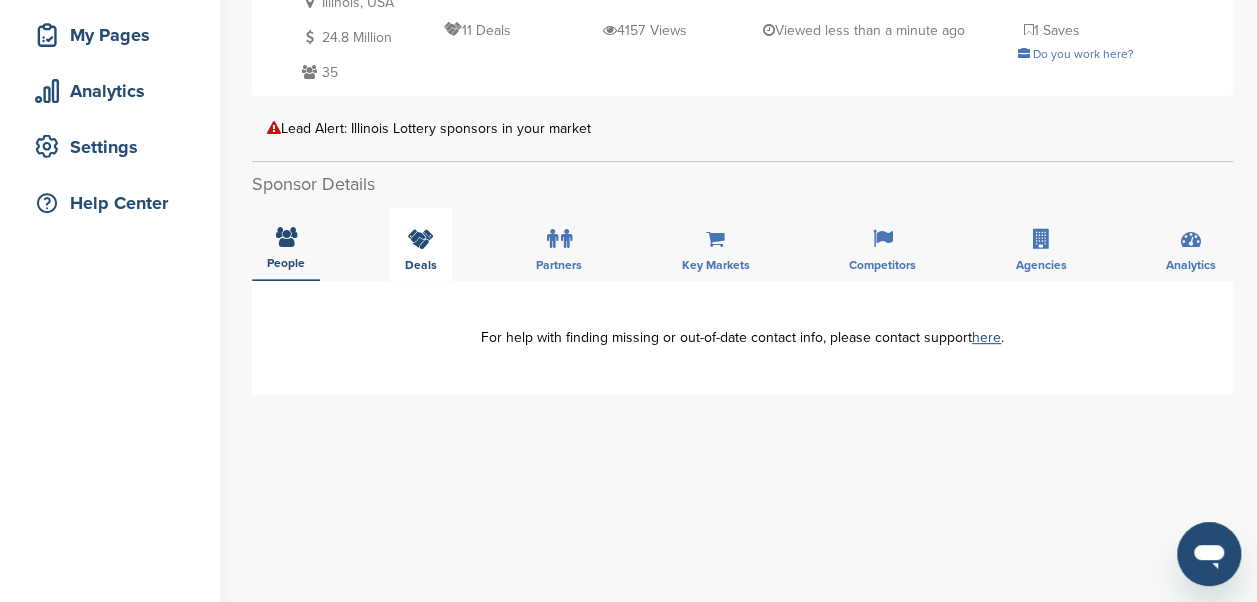 click on "Deals" at bounding box center [421, 244] 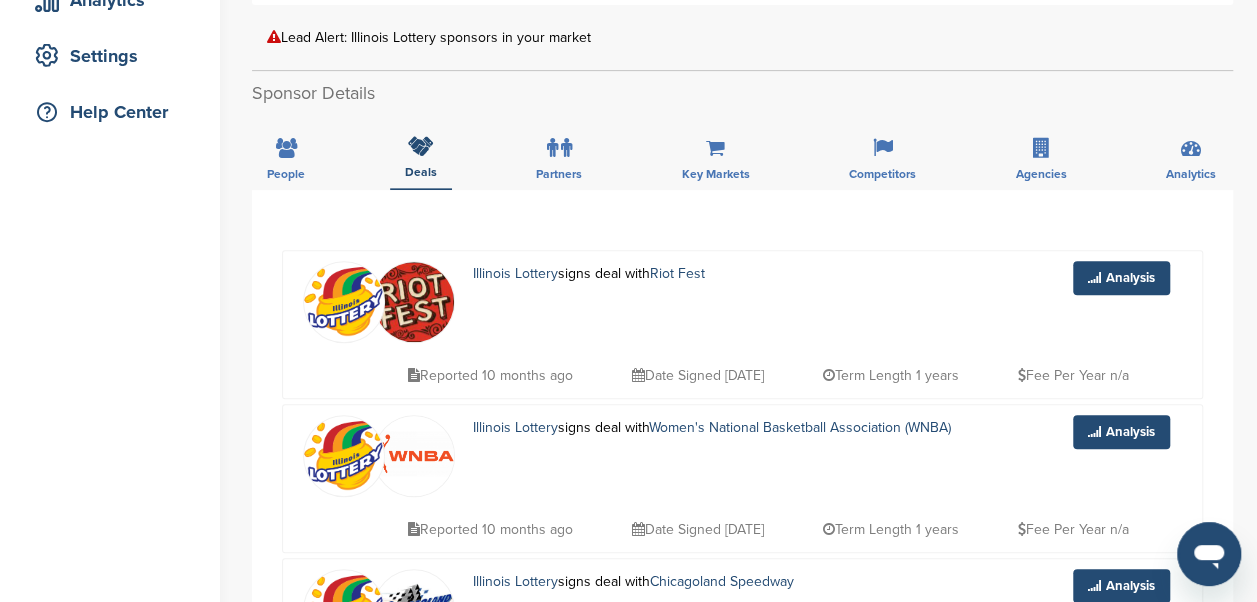 scroll, scrollTop: 400, scrollLeft: 0, axis: vertical 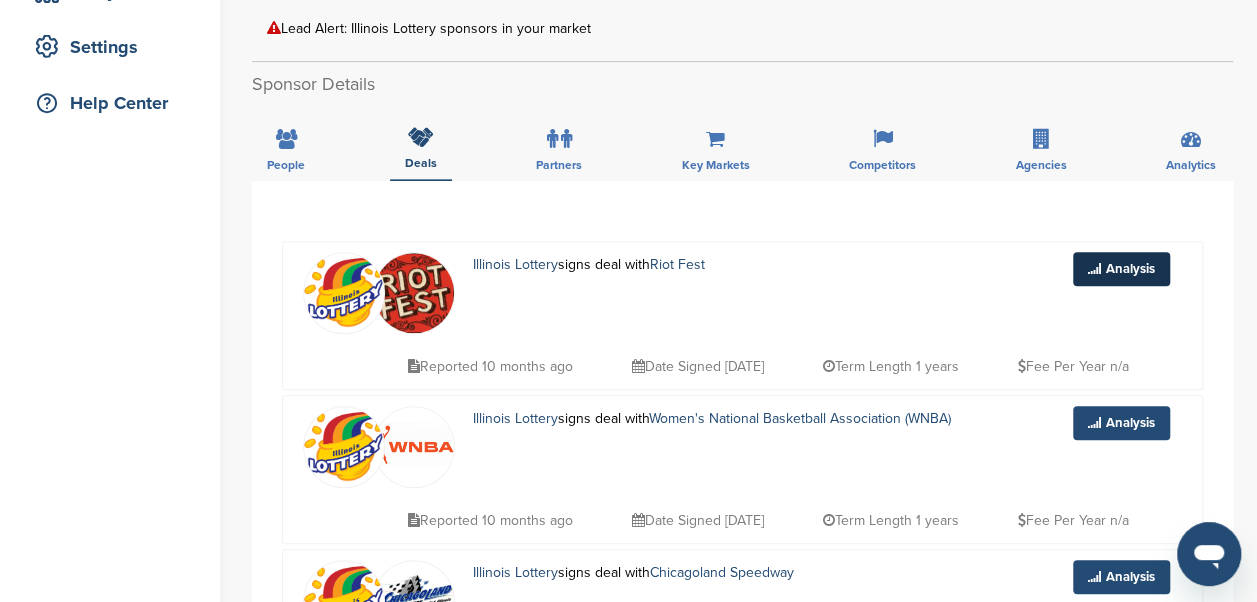 click on "Analysis" at bounding box center [1121, 269] 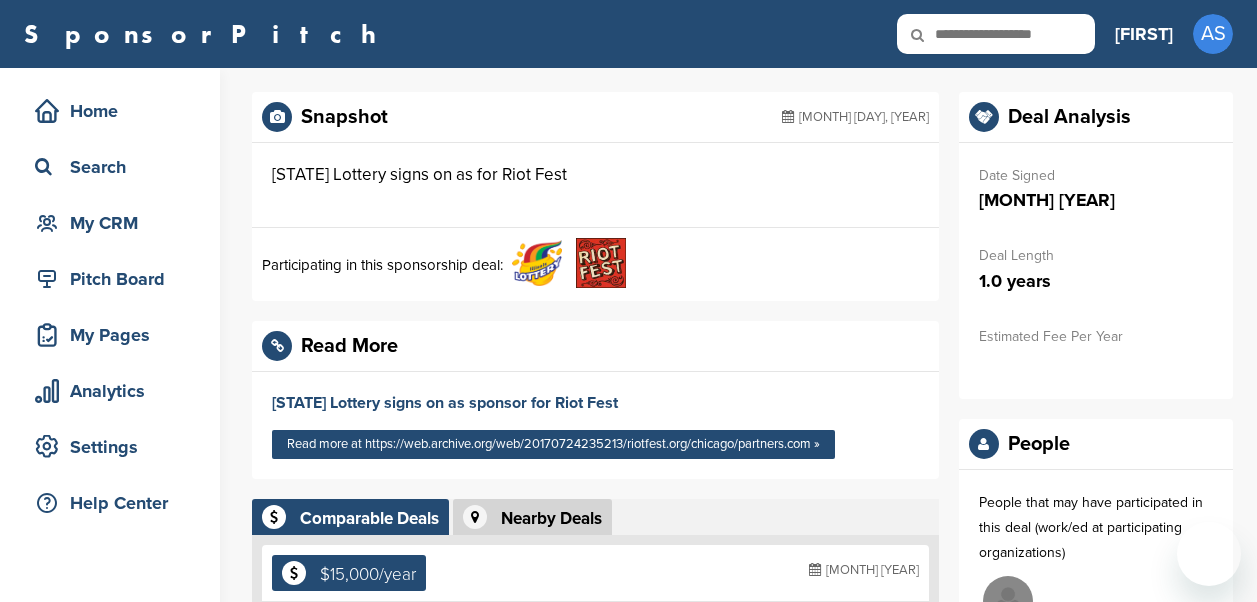 scroll, scrollTop: 0, scrollLeft: 0, axis: both 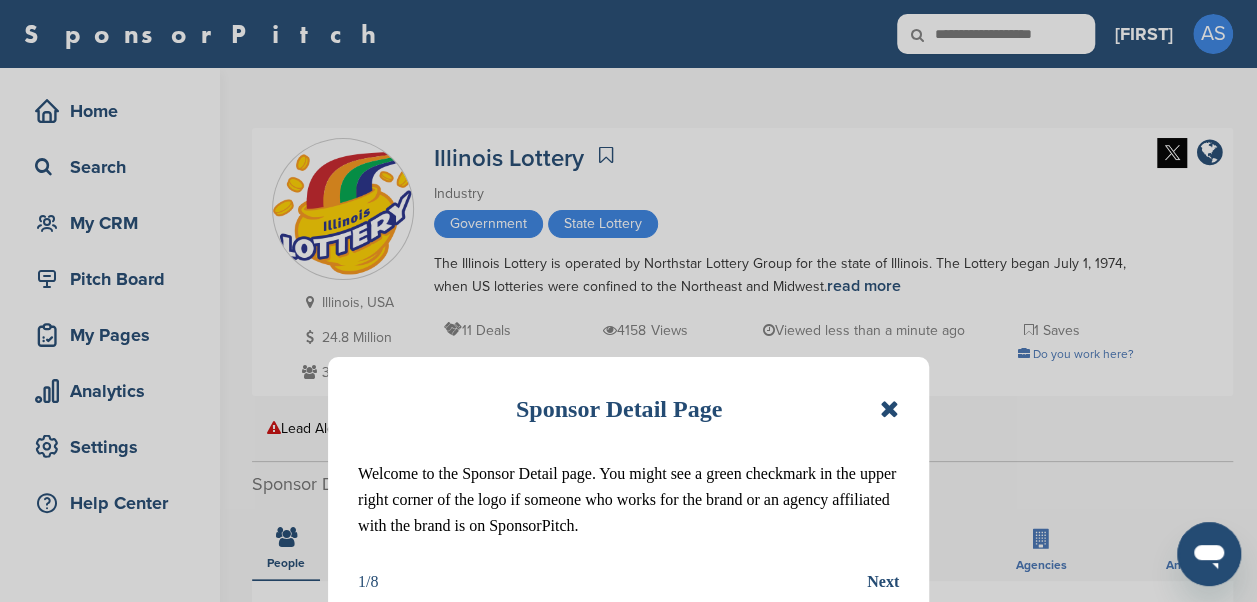click at bounding box center (889, 409) 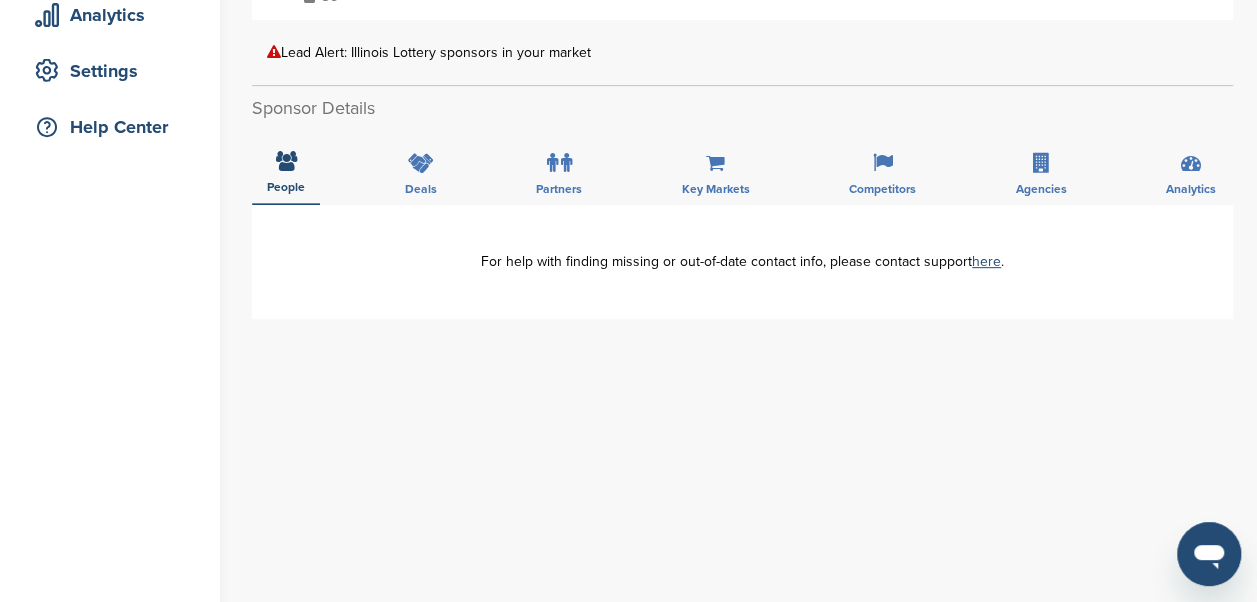 scroll, scrollTop: 400, scrollLeft: 0, axis: vertical 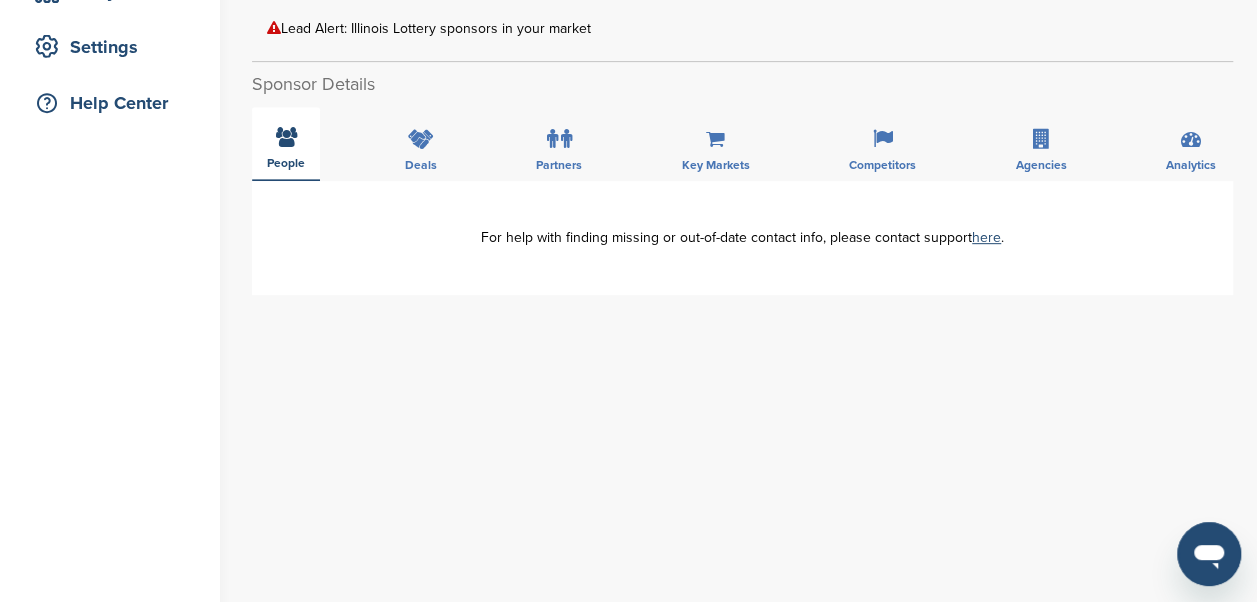 click on "People" at bounding box center (286, 144) 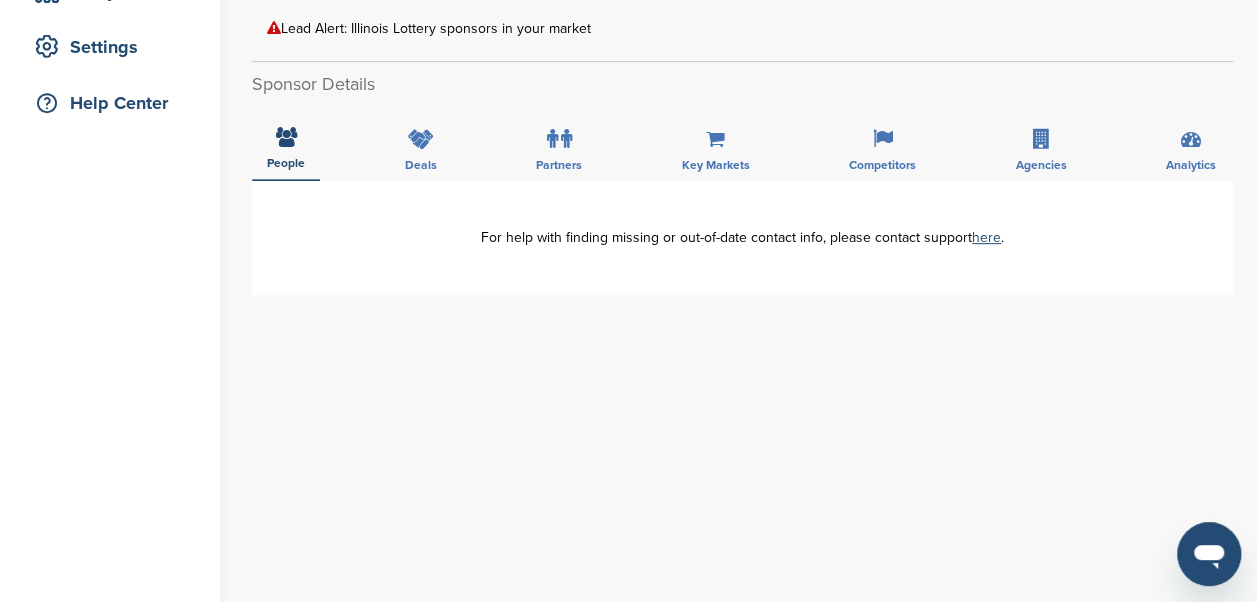 click on "For help with finding missing or out-of-date contact info, please contact support  here ." at bounding box center (742, 238) 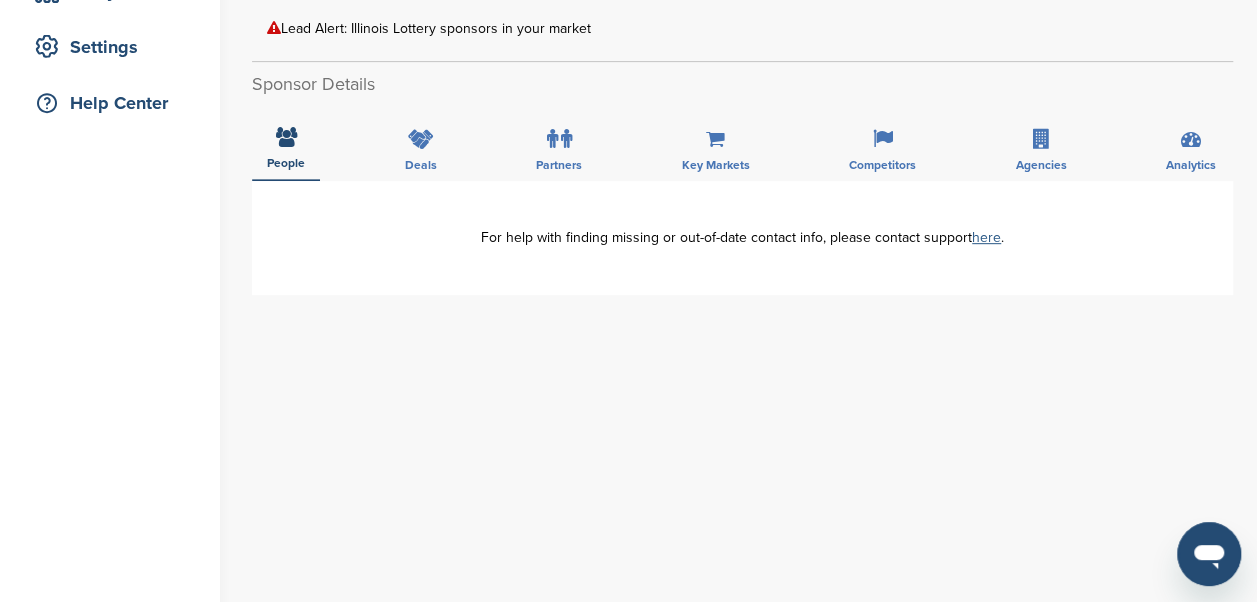 click on "here" at bounding box center [986, 237] 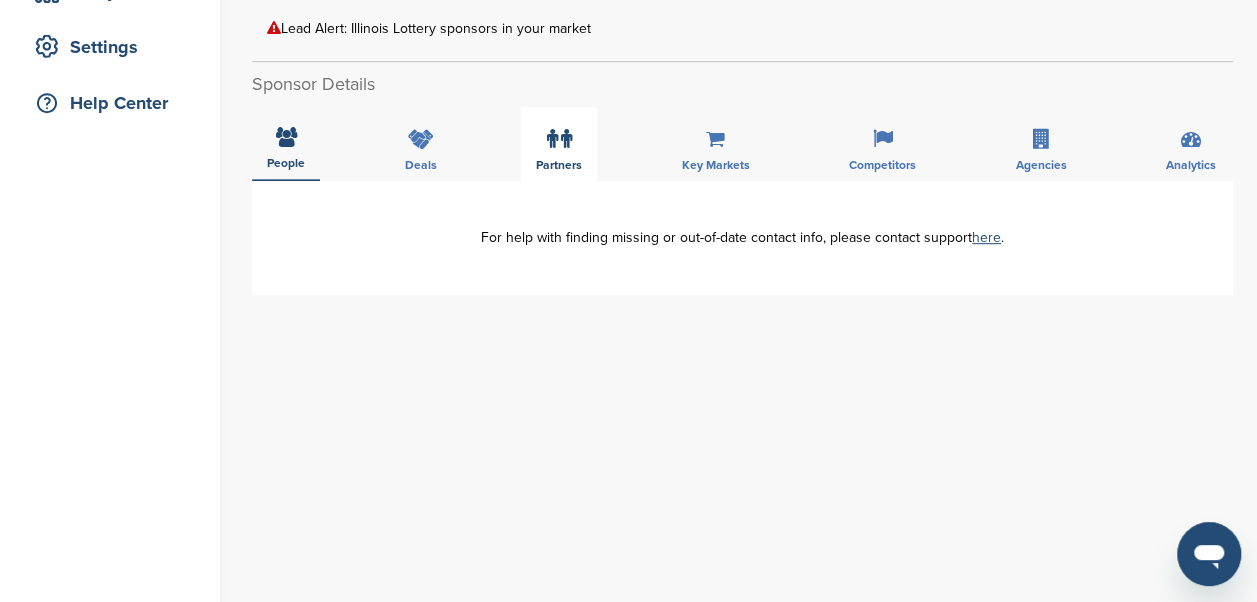 click on "Partners" at bounding box center [286, 163] 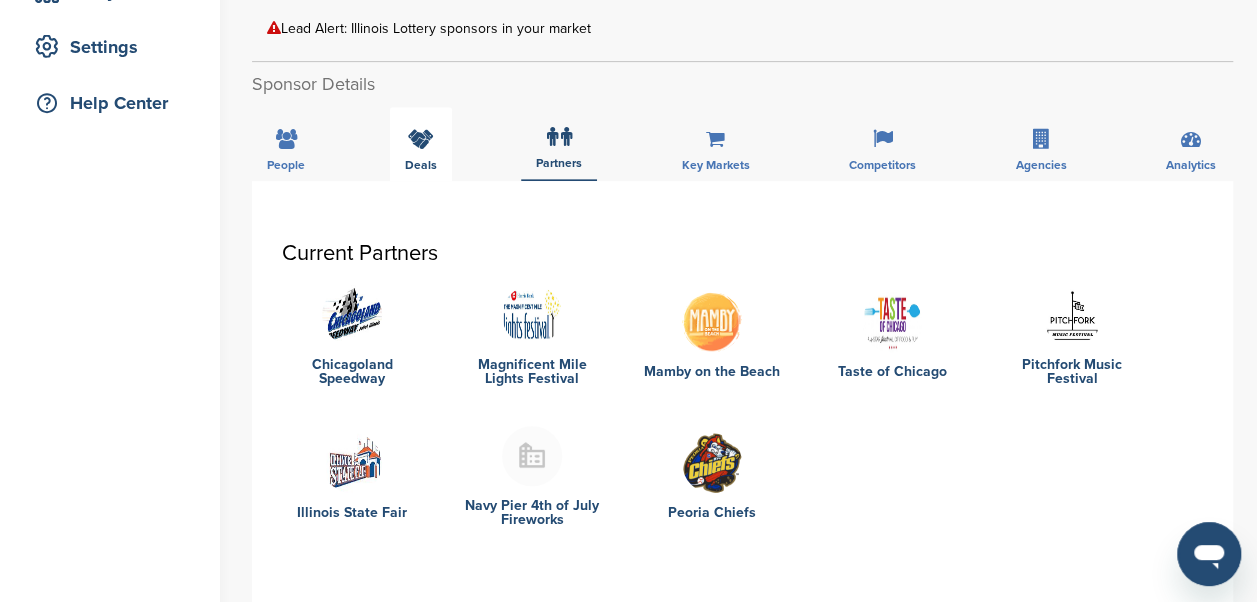 click on "Deals" at bounding box center [286, 165] 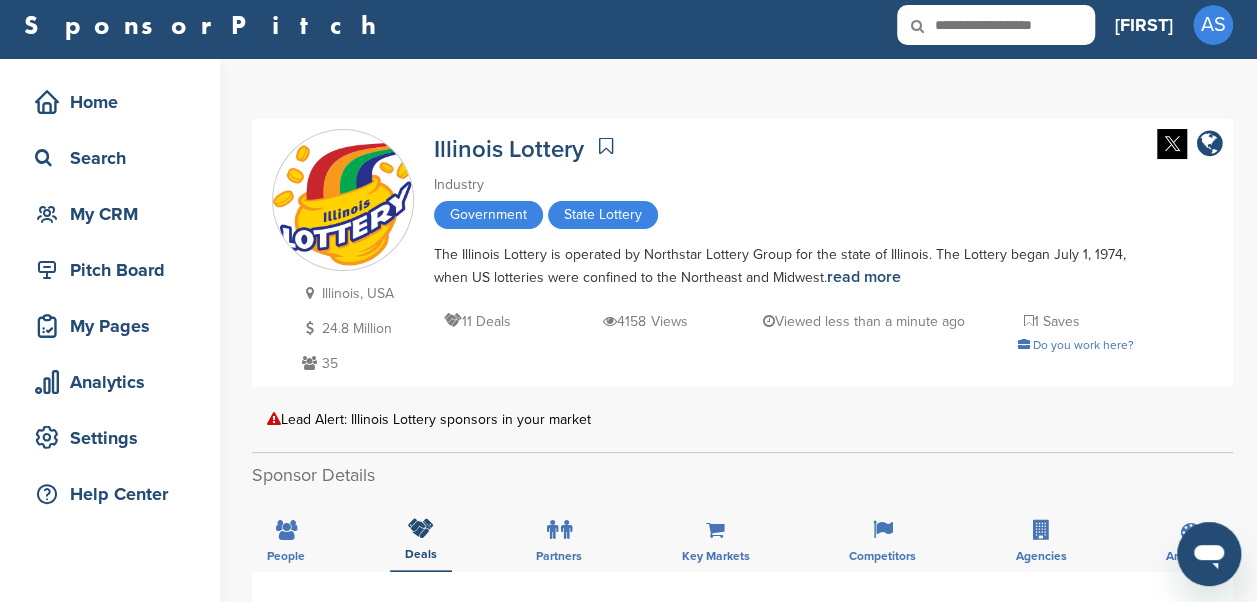 scroll, scrollTop: 0, scrollLeft: 0, axis: both 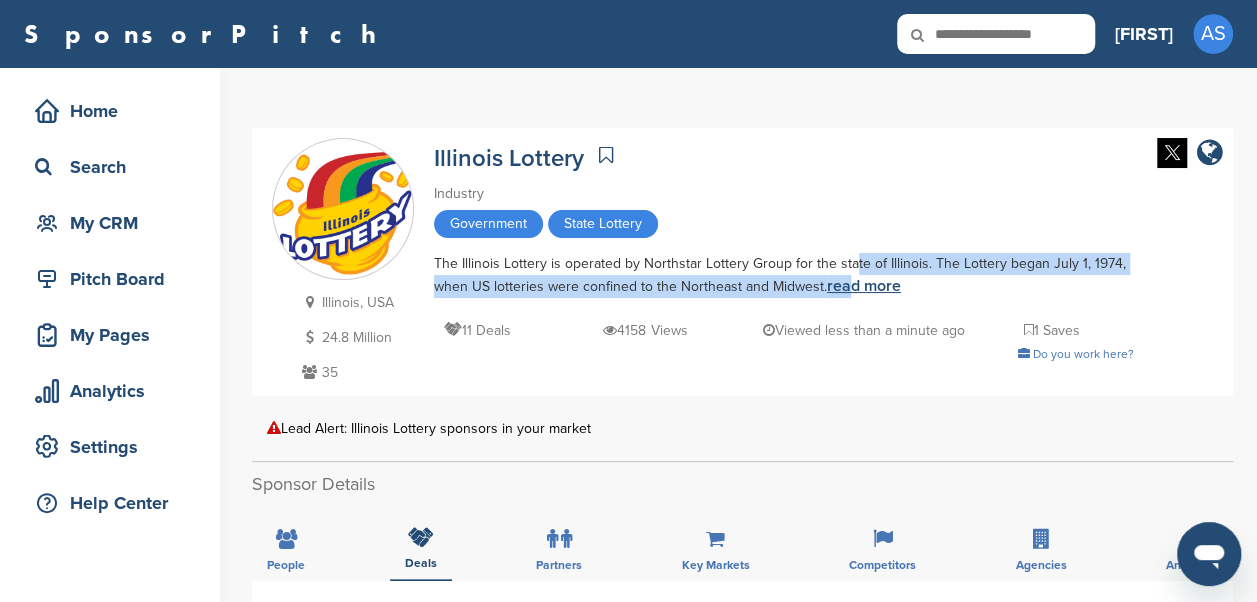 click on "The Illinois Lottery is operated by Northstar Lottery Group for the state of [STATE]. The Lottery began July 1, 1974, when US lotteries were confined to the Northeast and Midwest.  read more" at bounding box center (784, 275) 